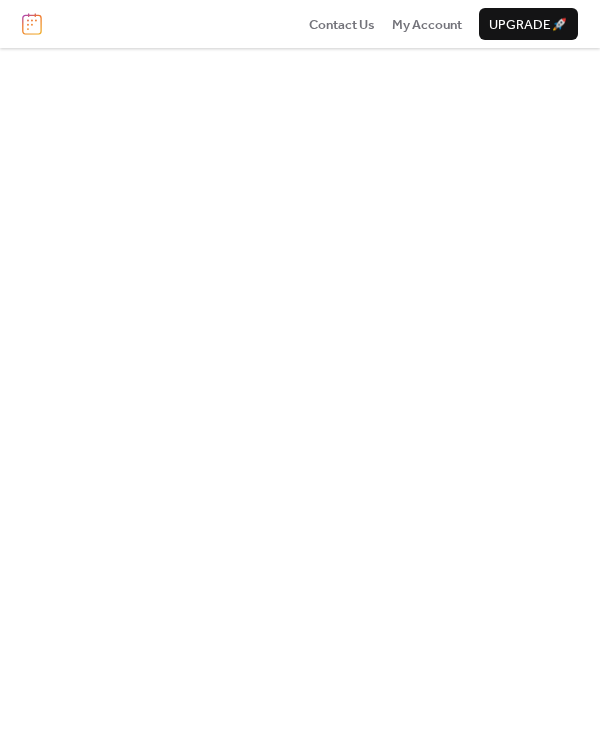 scroll, scrollTop: 0, scrollLeft: 0, axis: both 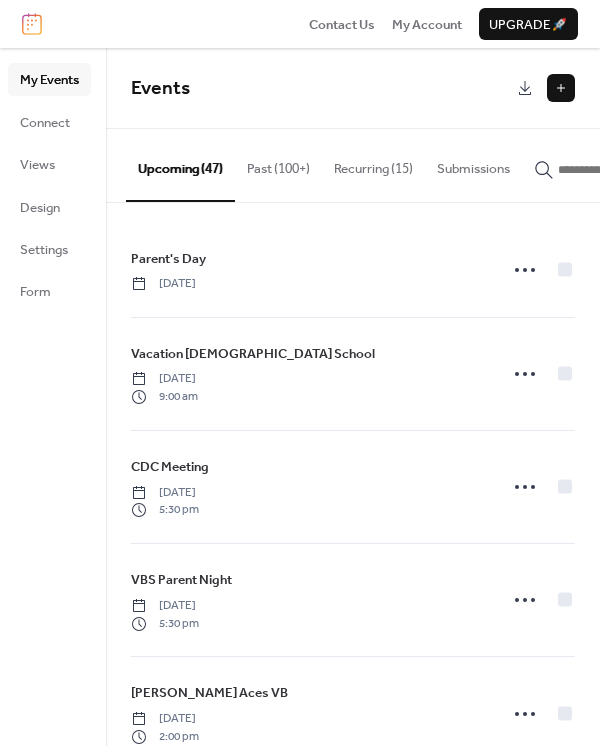 click at bounding box center (561, 88) 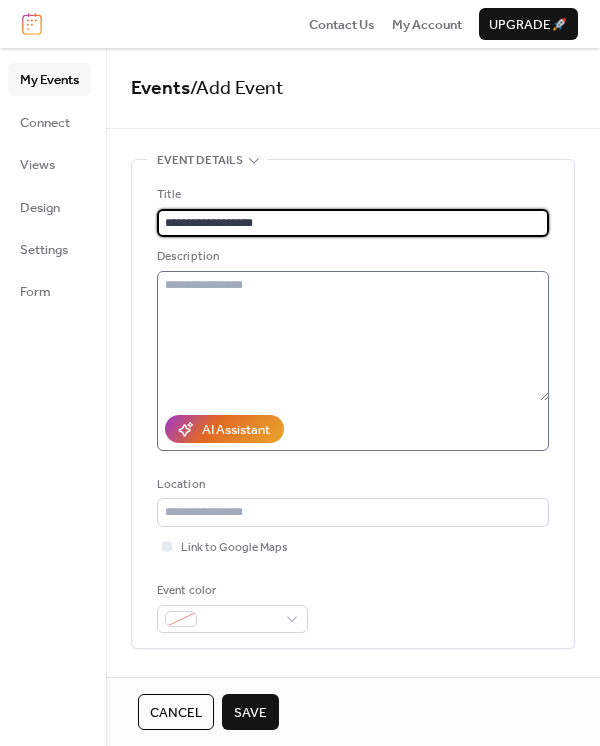 type on "**********" 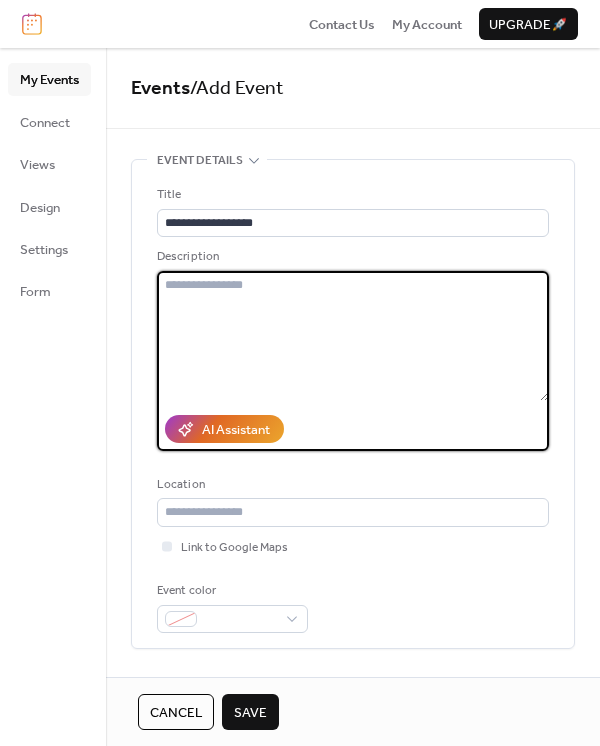 click at bounding box center (353, 336) 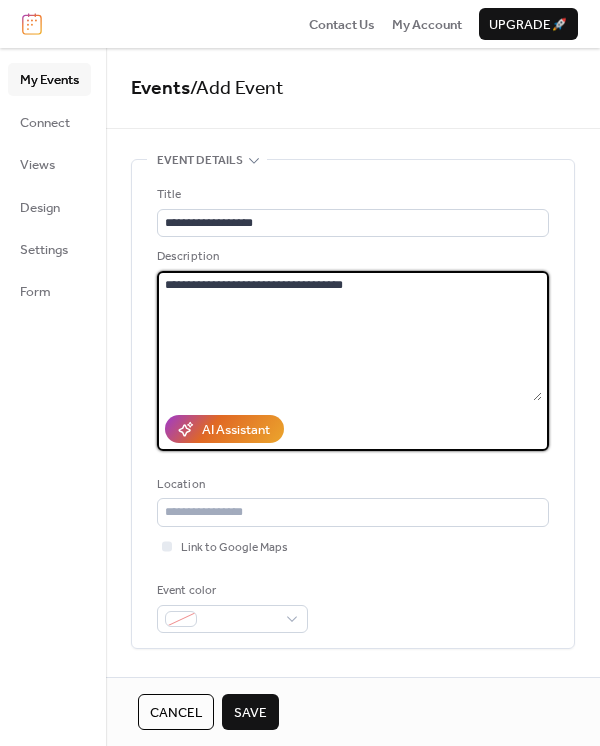 type on "**********" 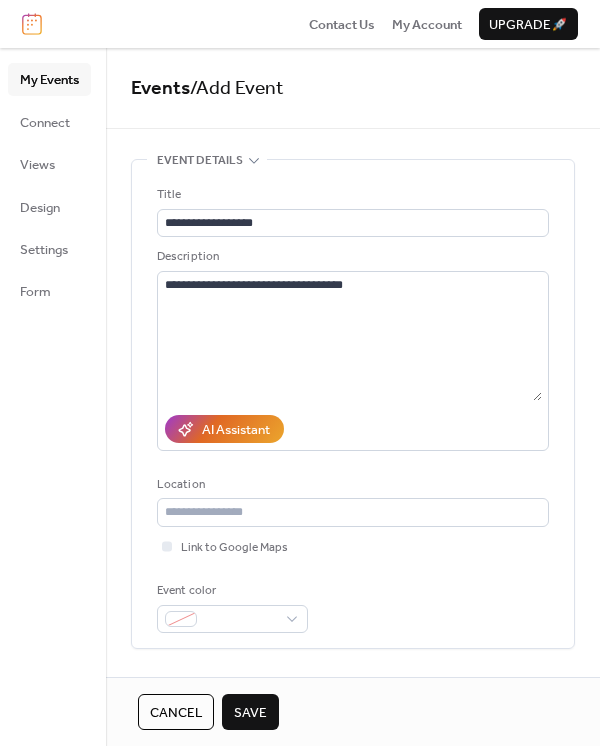 click on "**********" at bounding box center [353, 805] 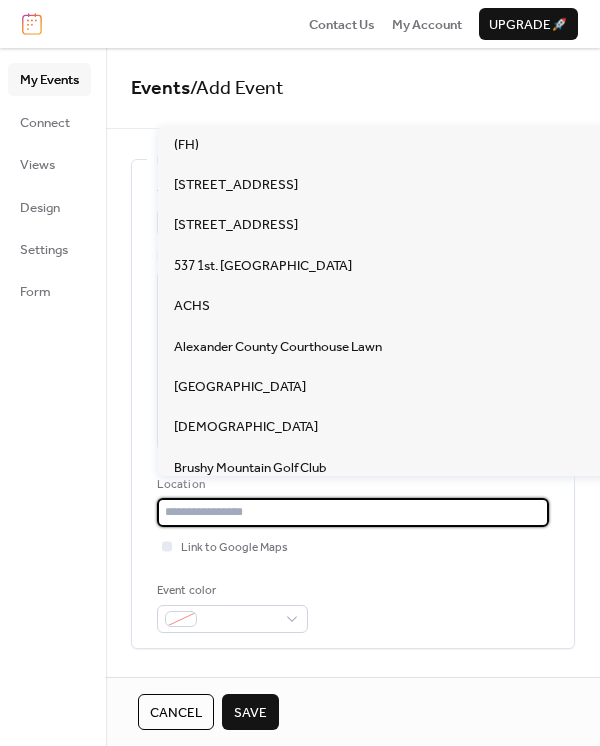 click at bounding box center [353, 512] 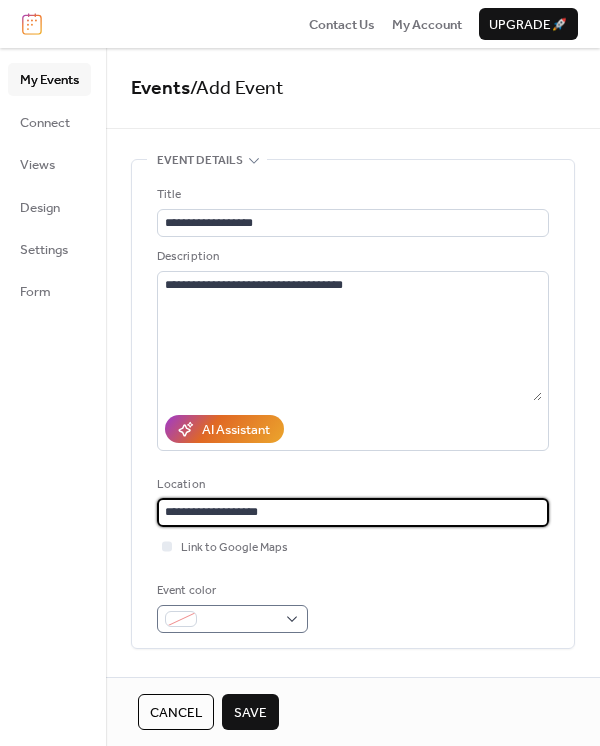 type on "**********" 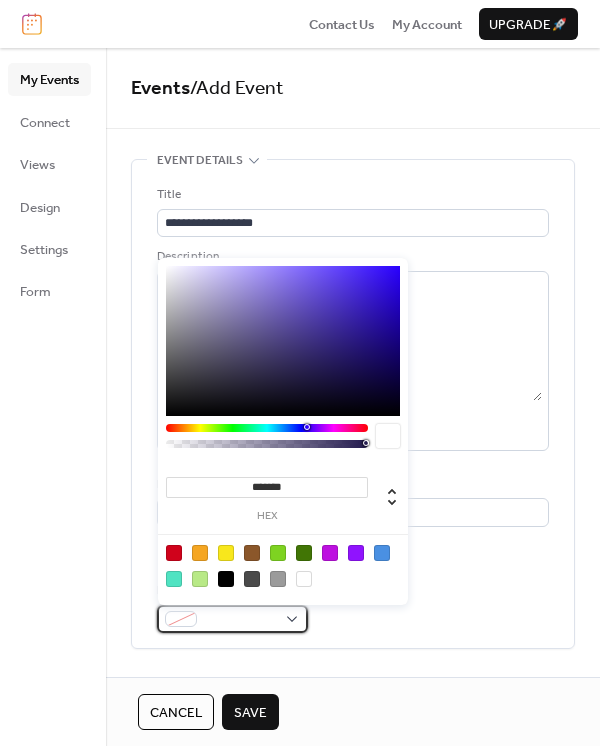 click at bounding box center [181, 619] 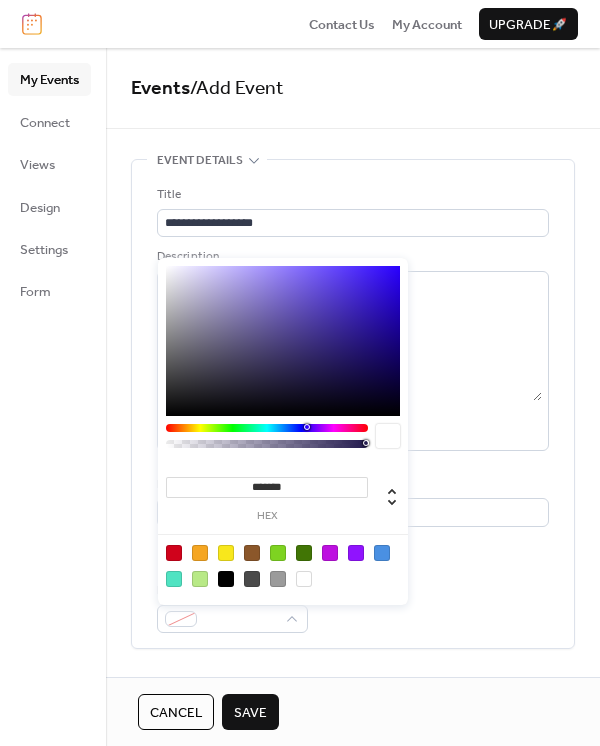 click at bounding box center (356, 553) 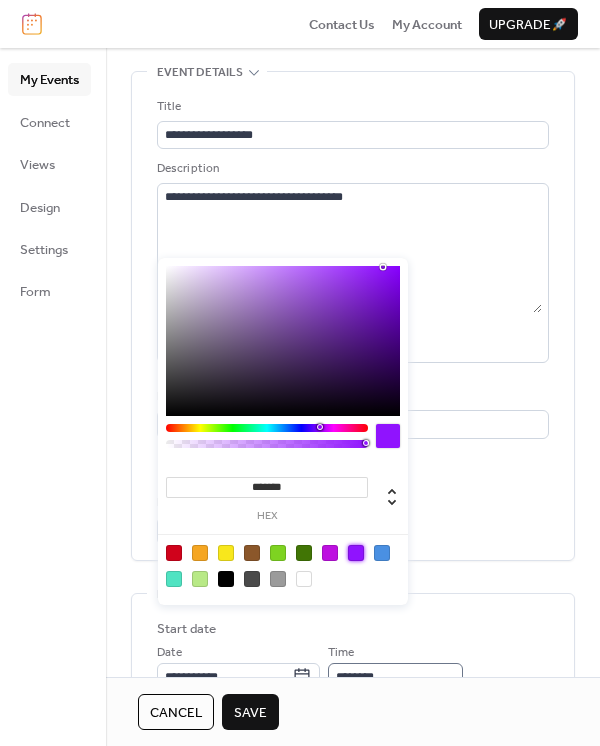 scroll, scrollTop: 133, scrollLeft: 0, axis: vertical 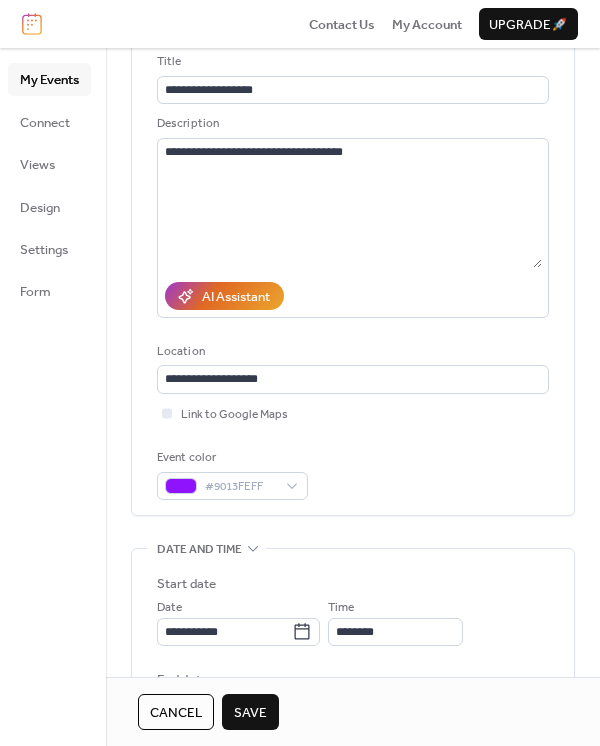 click on "Event color #9013FEFF" at bounding box center [353, 474] 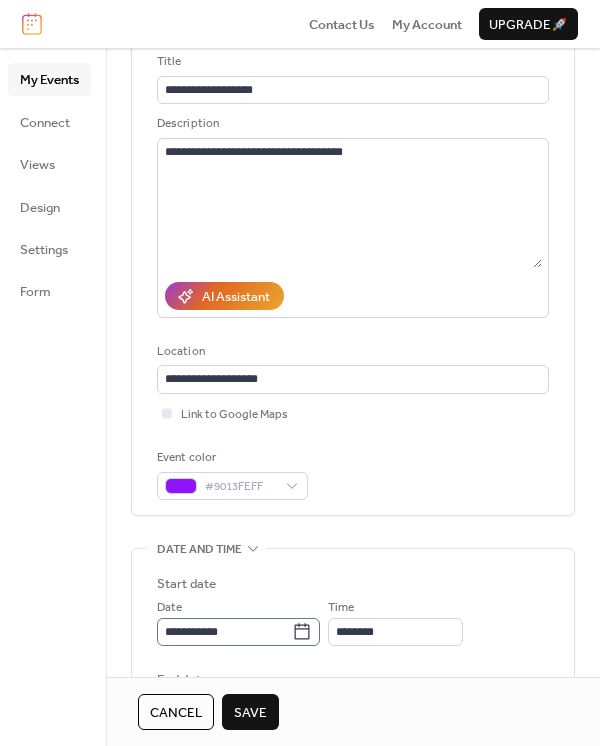 click 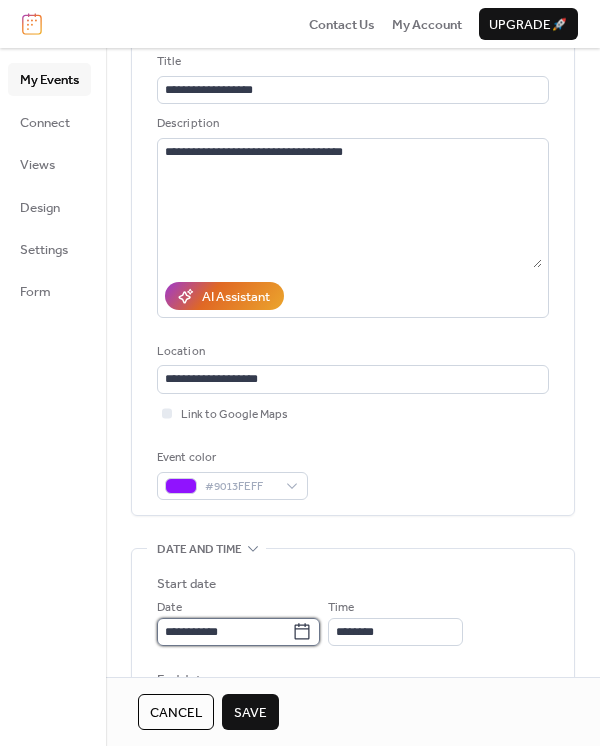 click on "**********" at bounding box center (224, 632) 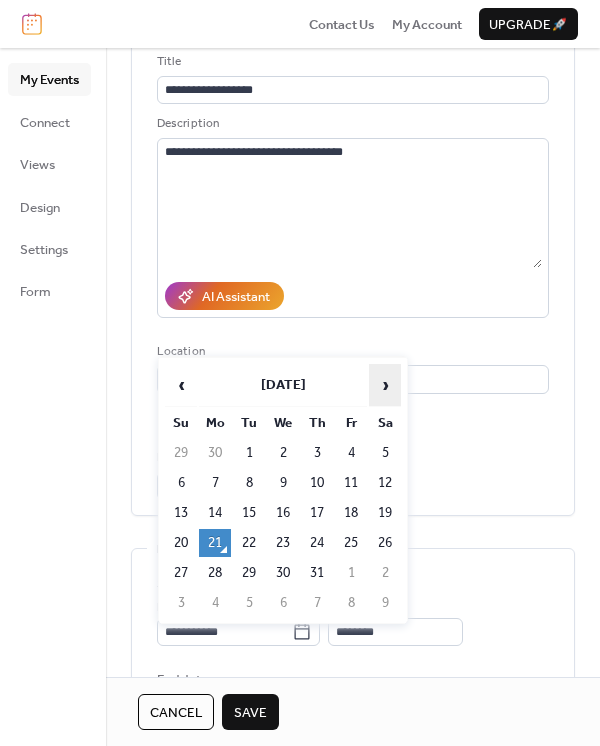 click on "›" at bounding box center [385, 385] 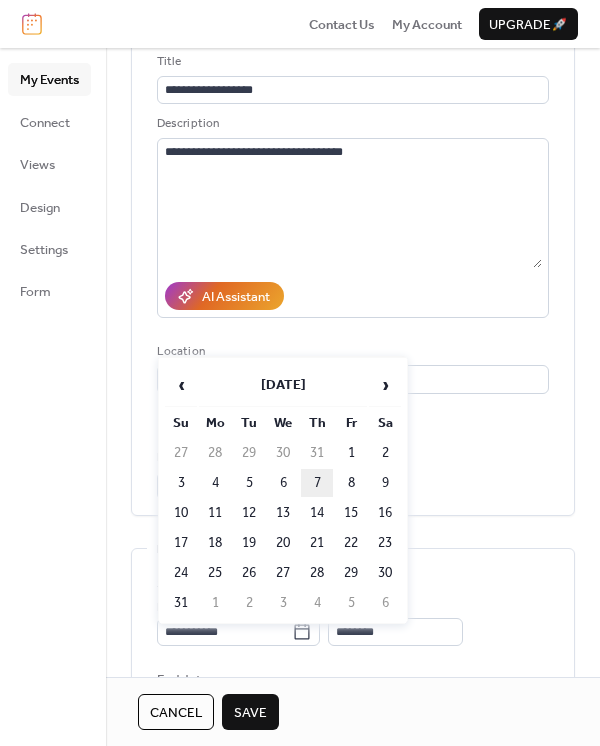 click on "7" at bounding box center (317, 483) 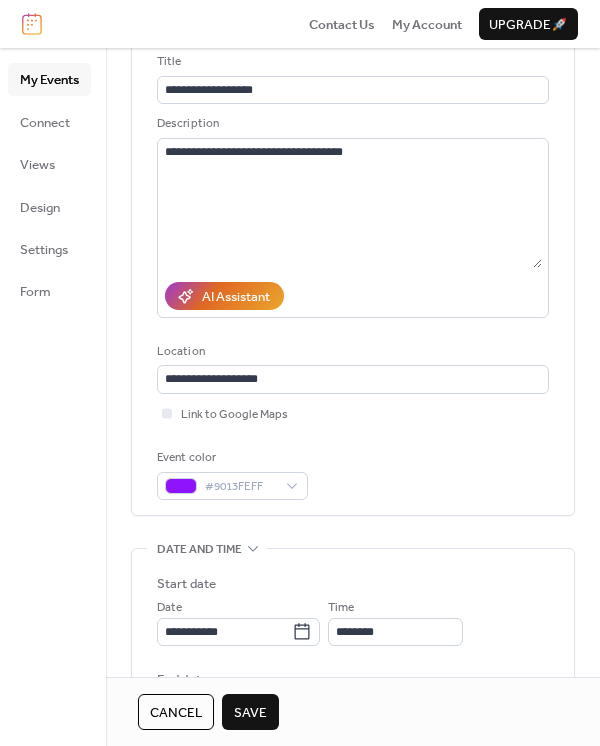 type on "**********" 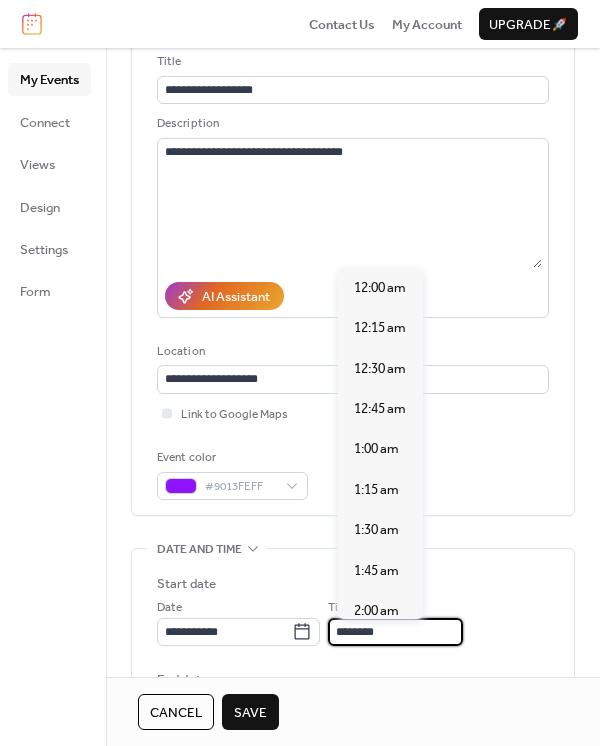 click on "********" at bounding box center (395, 632) 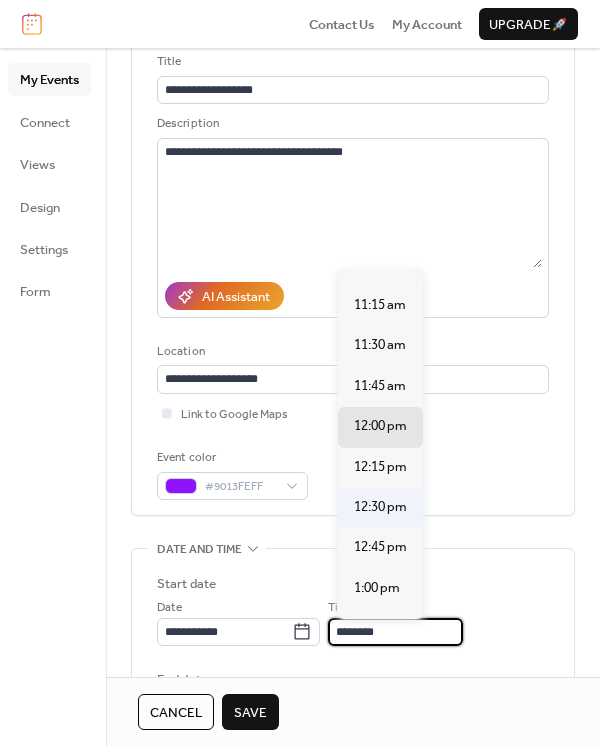 scroll, scrollTop: 1608, scrollLeft: 0, axis: vertical 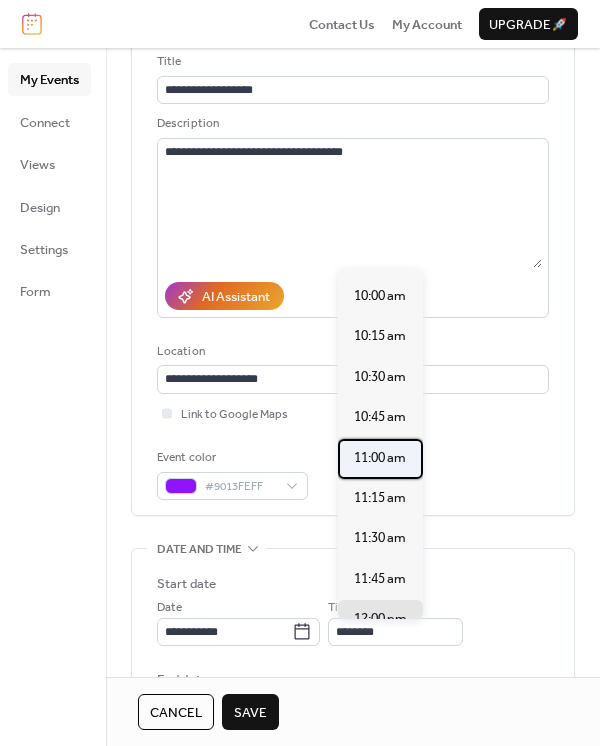 click on "11:00 am" at bounding box center (380, 458) 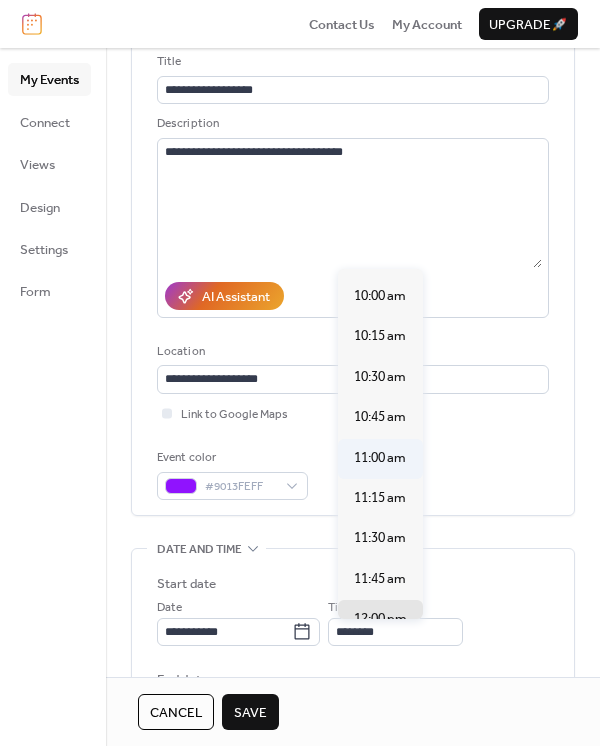 type on "********" 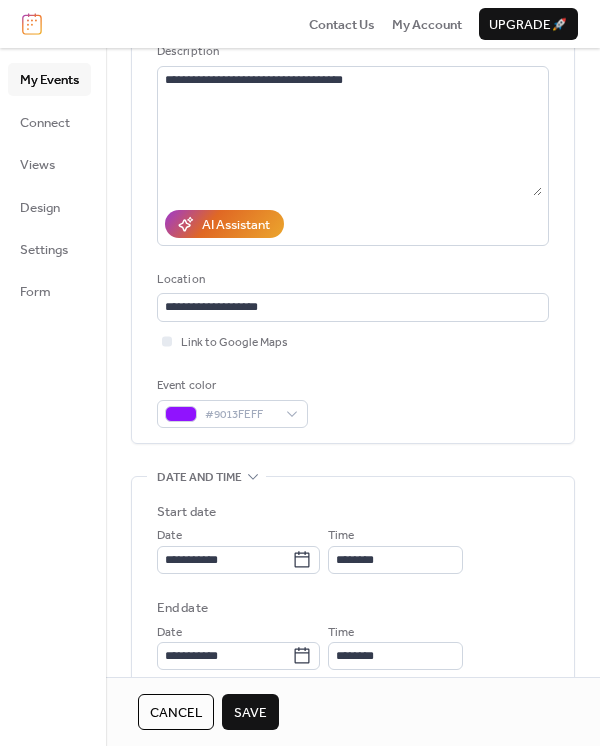 scroll, scrollTop: 266, scrollLeft: 0, axis: vertical 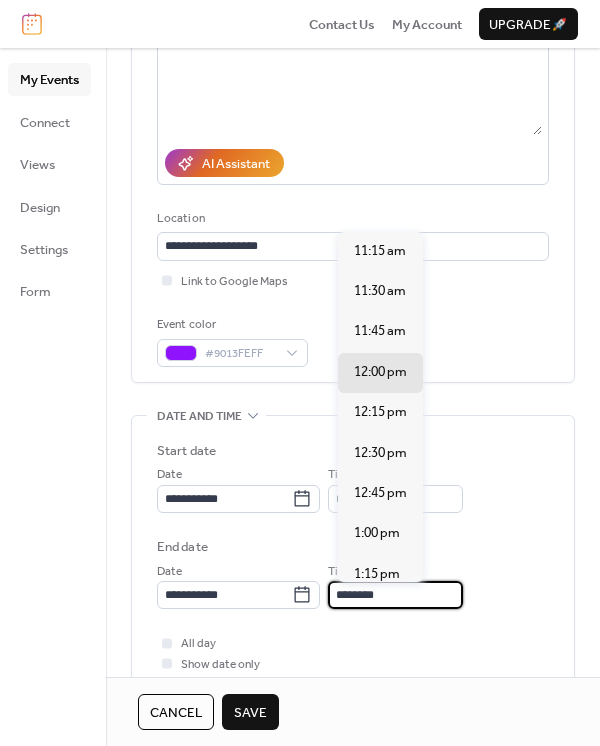 click on "********" at bounding box center (395, 595) 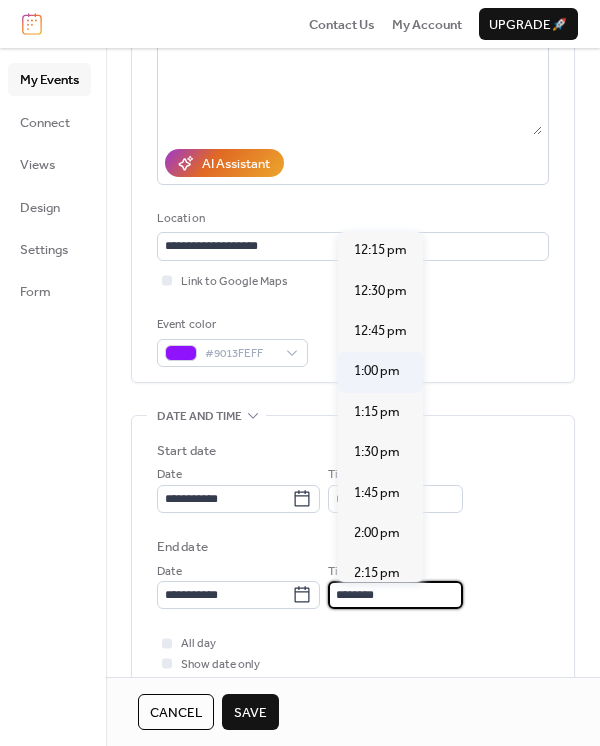 scroll, scrollTop: 266, scrollLeft: 0, axis: vertical 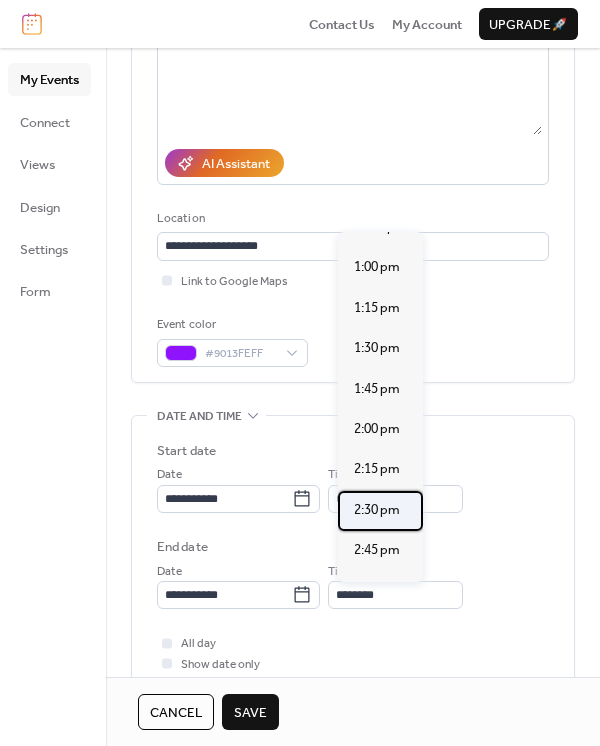 click on "2:30 pm" at bounding box center [377, 510] 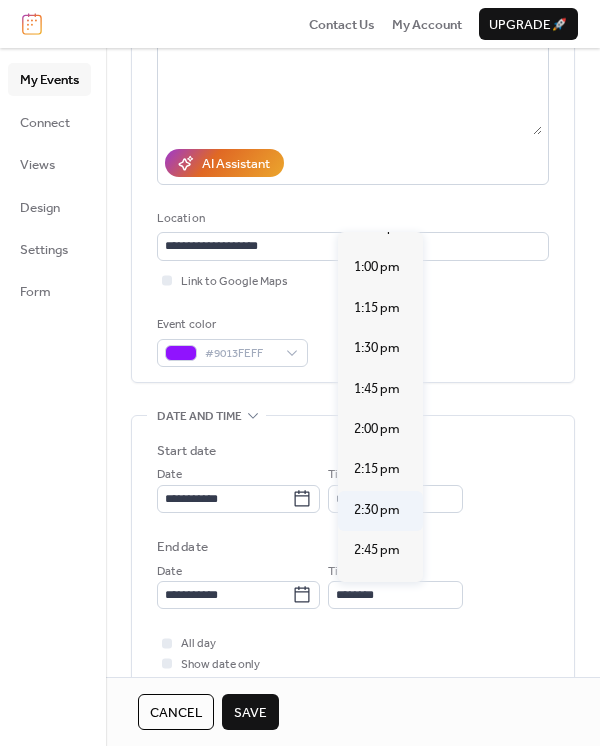 type on "*******" 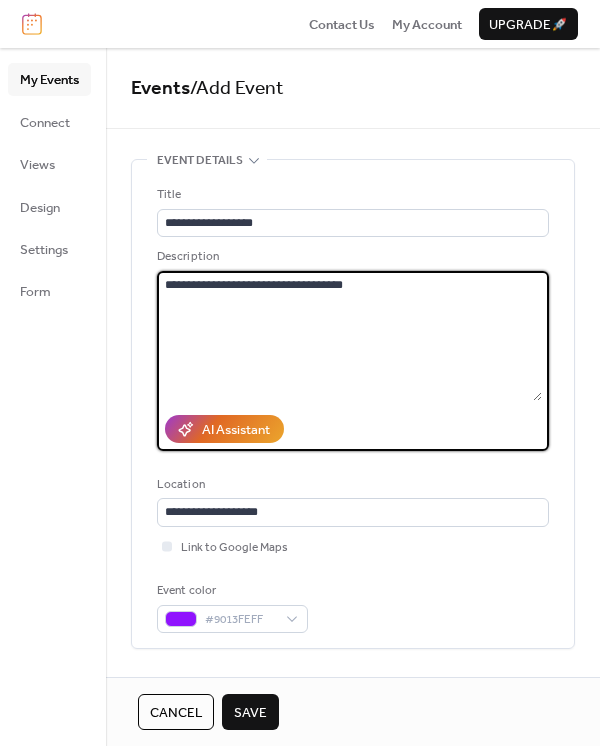 click on "**********" at bounding box center [349, 336] 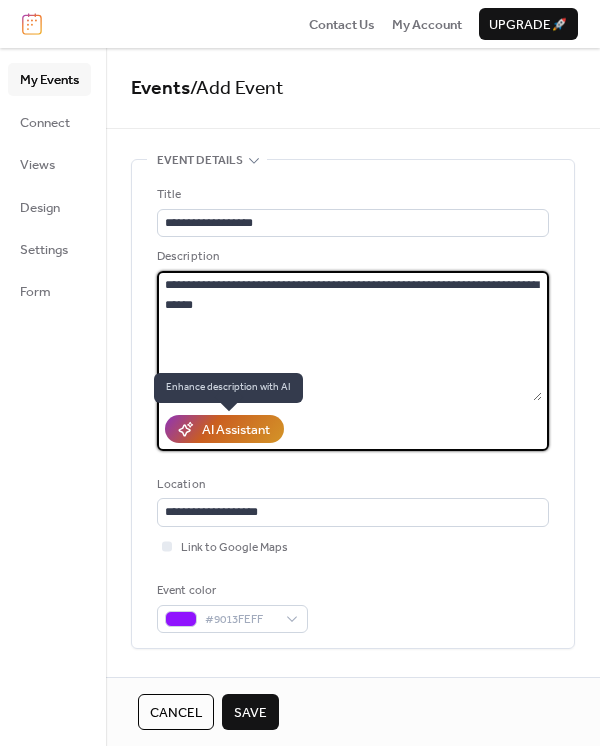 type on "**********" 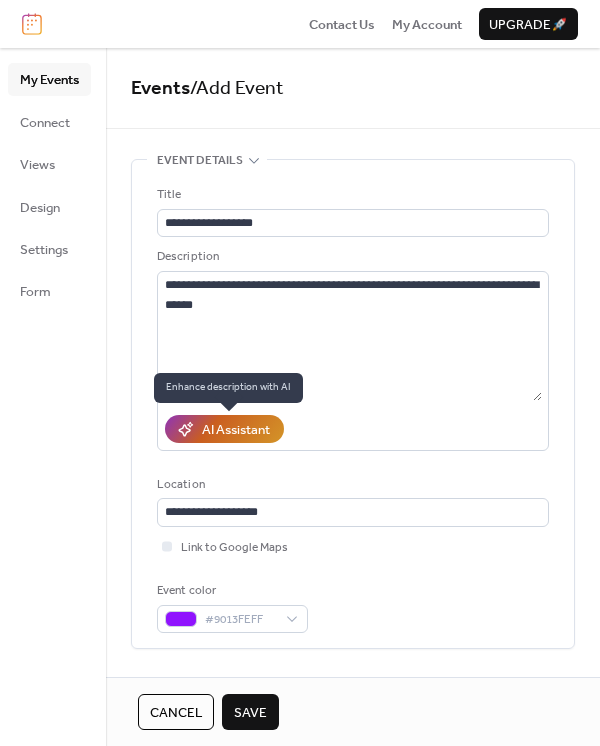 click on "AI Assistant" at bounding box center (236, 430) 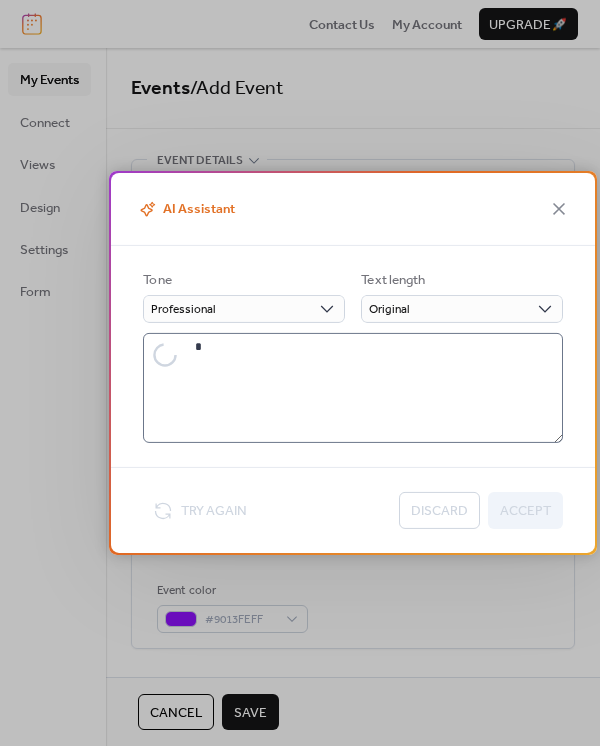 type on "**********" 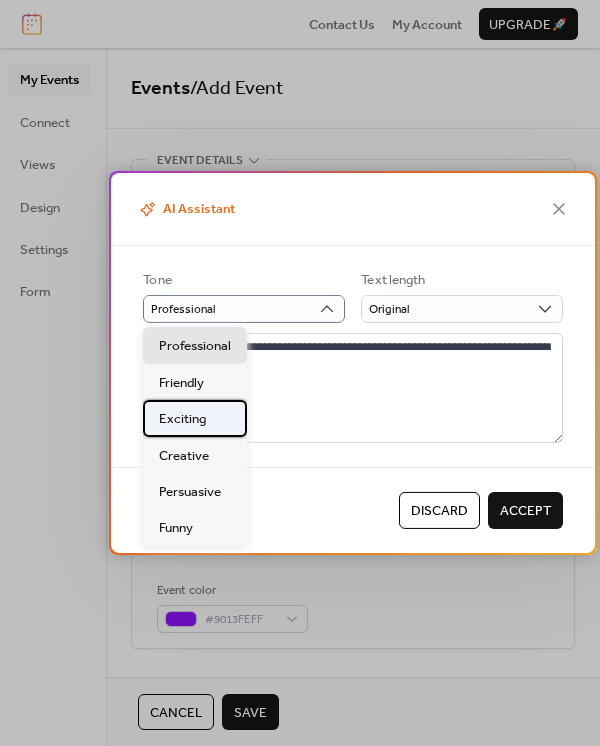 click on "Exciting" at bounding box center (182, 419) 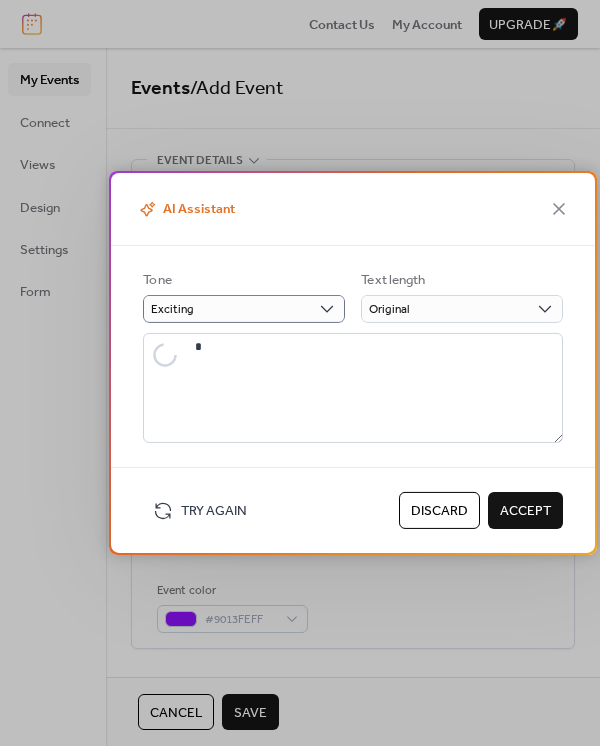type on "**********" 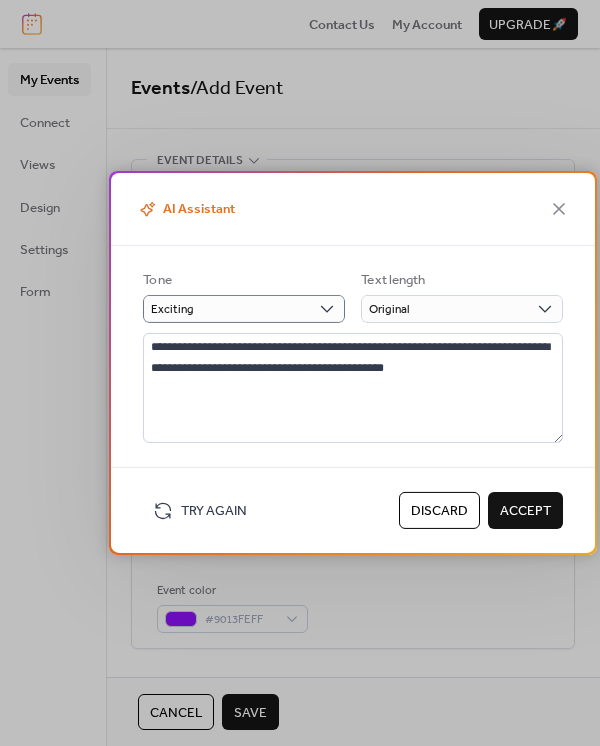 click on "Accept" at bounding box center (525, 511) 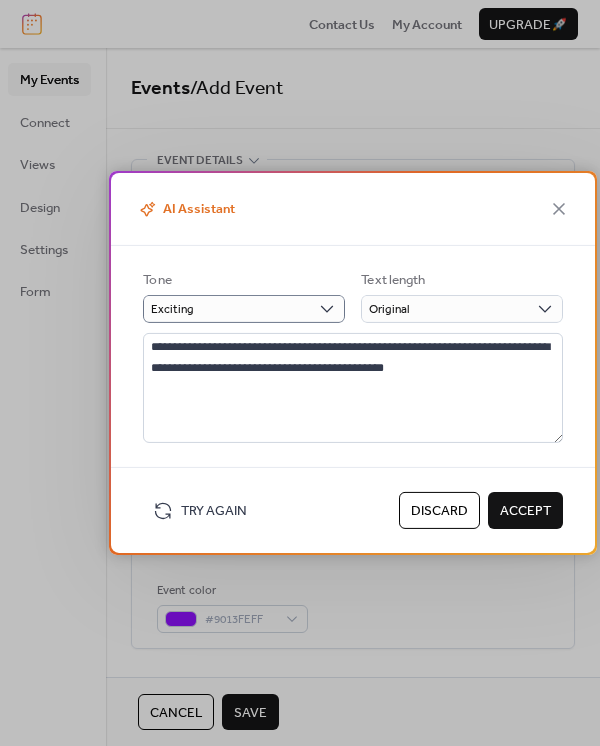 type on "**********" 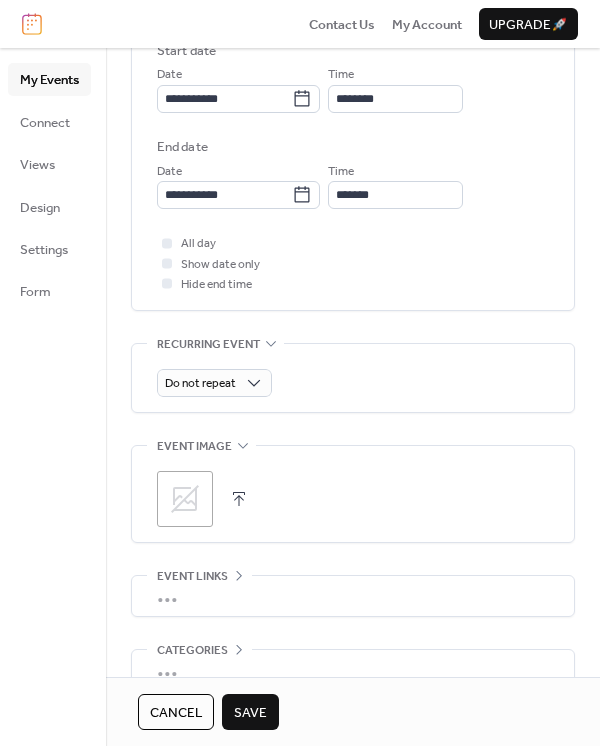 scroll, scrollTop: 780, scrollLeft: 0, axis: vertical 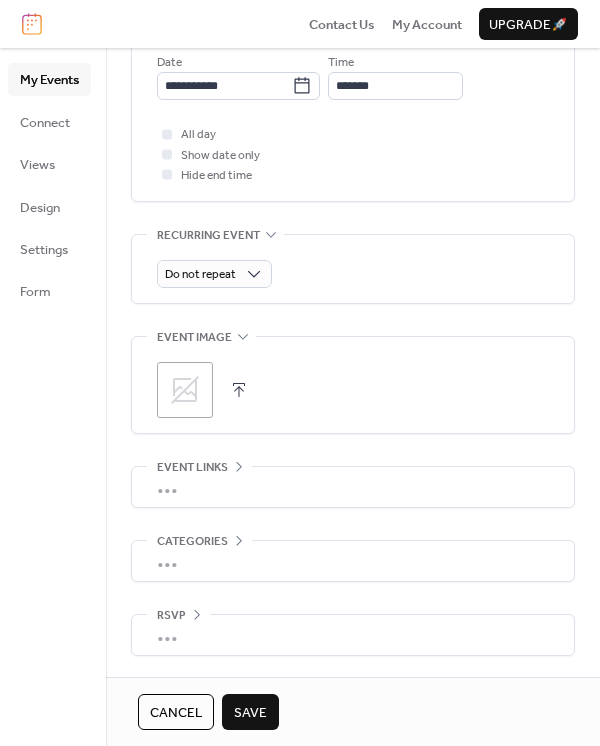 click on "Save" at bounding box center [250, 713] 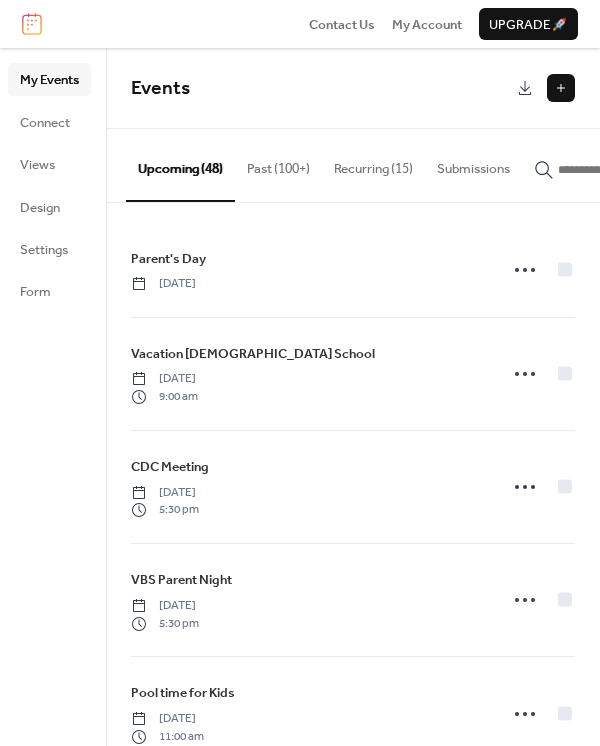 click at bounding box center (561, 88) 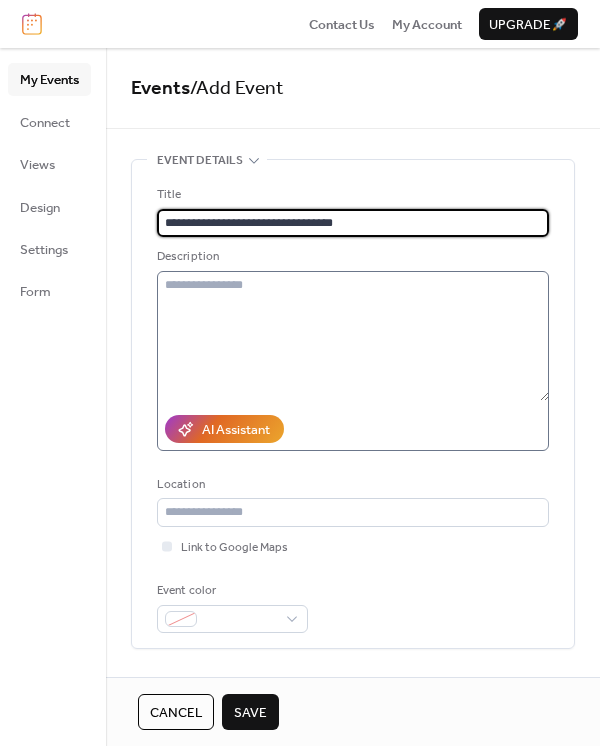 type on "**********" 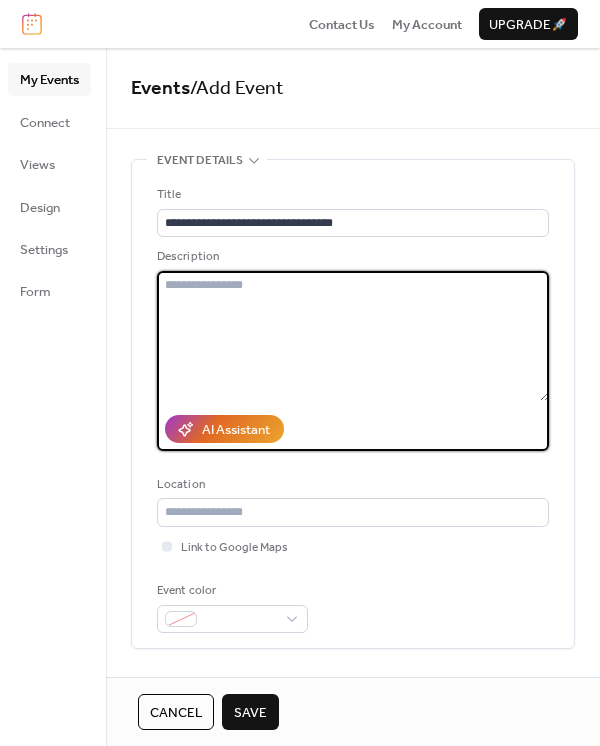 click at bounding box center [353, 336] 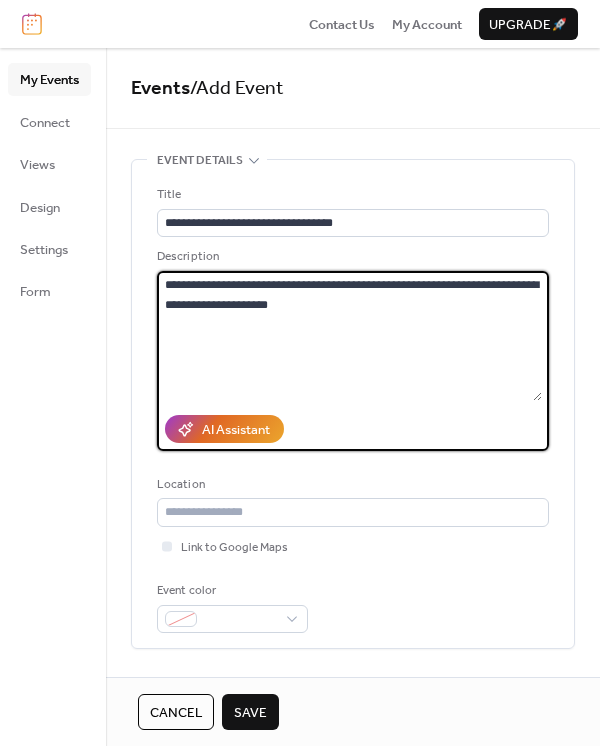 click on "**********" at bounding box center [349, 336] 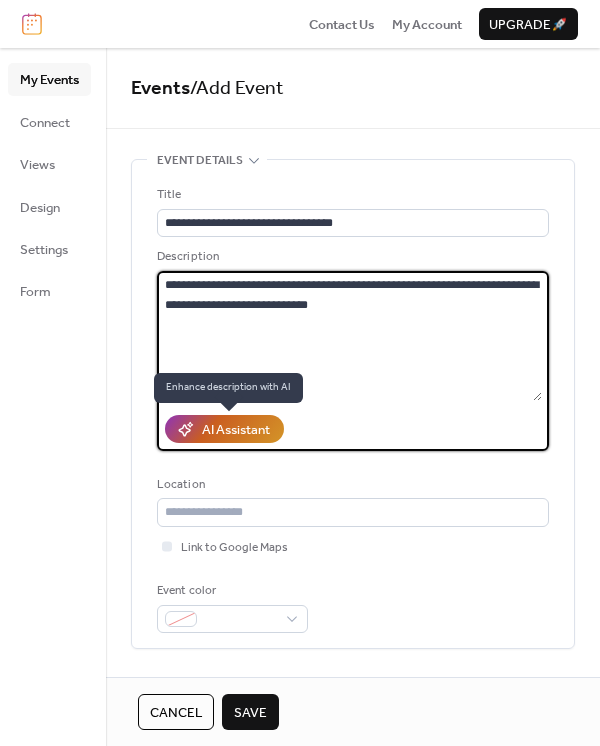 type on "**********" 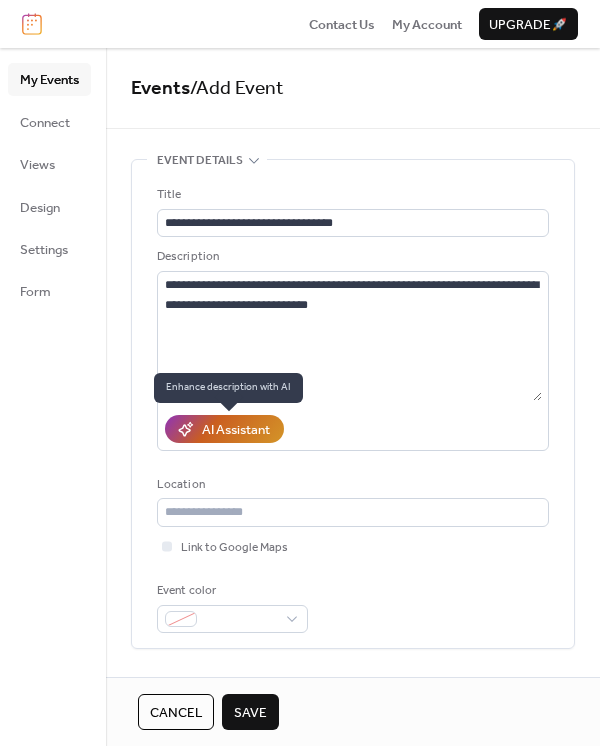 click on "AI Assistant" at bounding box center [224, 430] 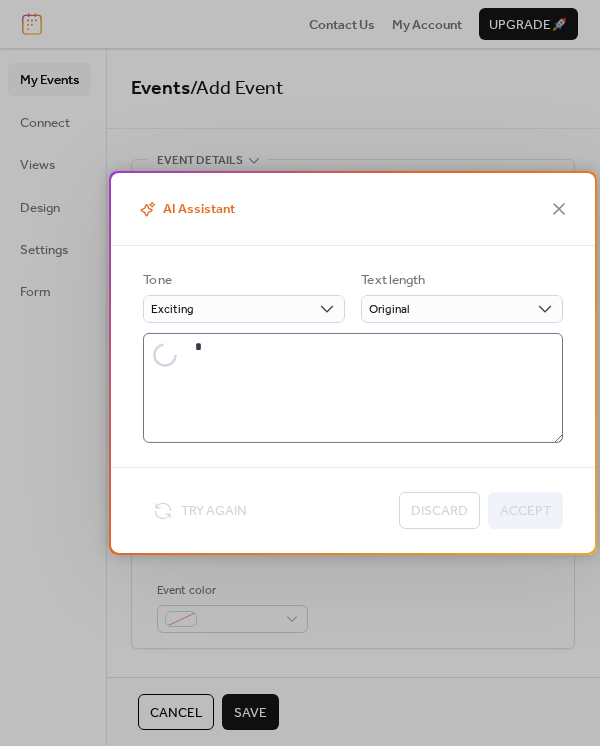 type on "**********" 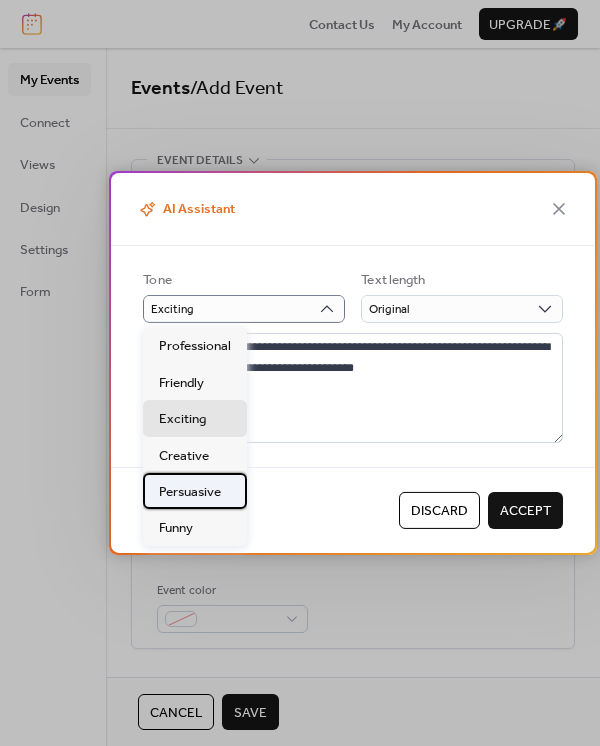 click on "Persuasive" at bounding box center [190, 492] 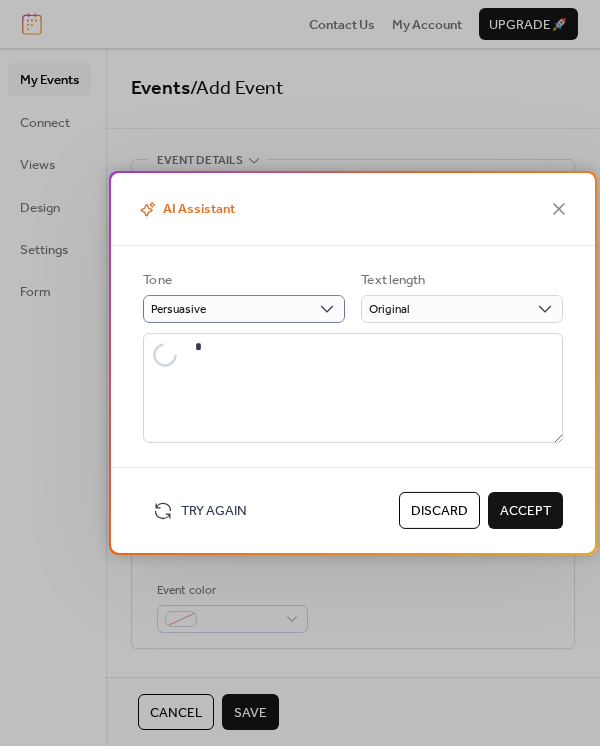 type on "**********" 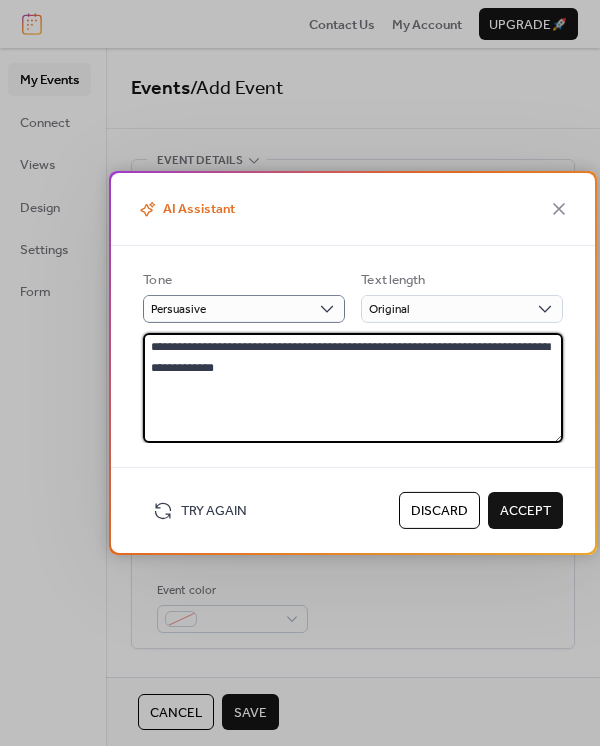 drag, startPoint x: 196, startPoint y: 362, endPoint x: 185, endPoint y: 358, distance: 11.7046995 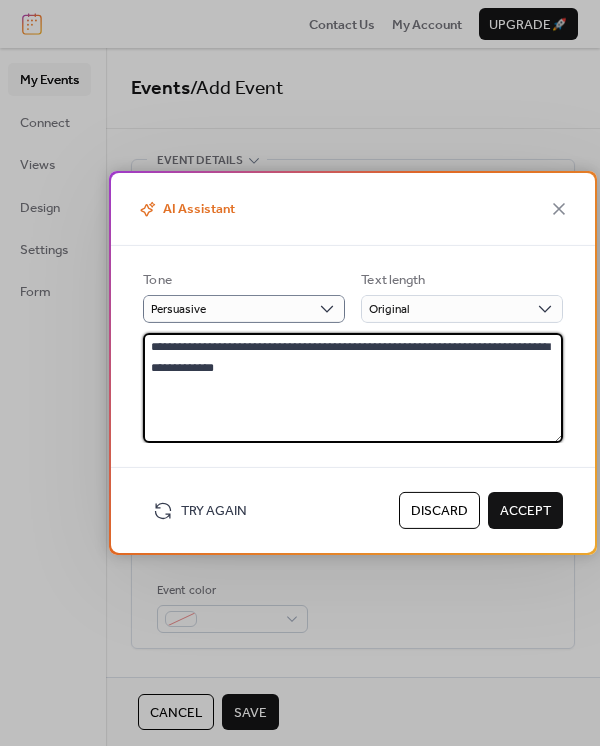 click on "**********" at bounding box center [353, 388] 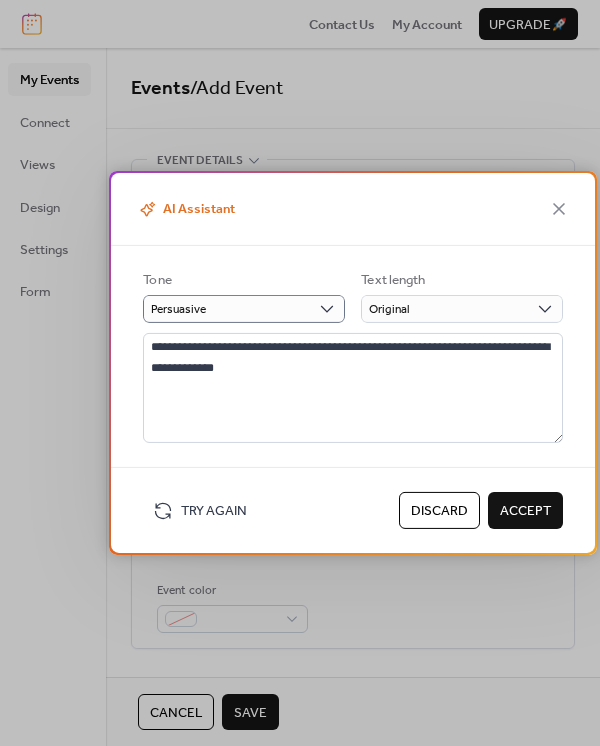 click on "Accept" at bounding box center [525, 511] 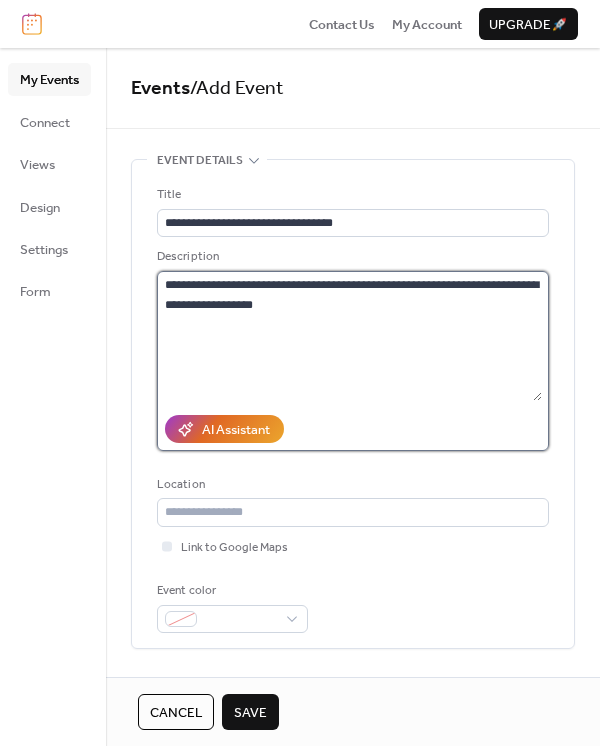 click on "**********" at bounding box center (349, 336) 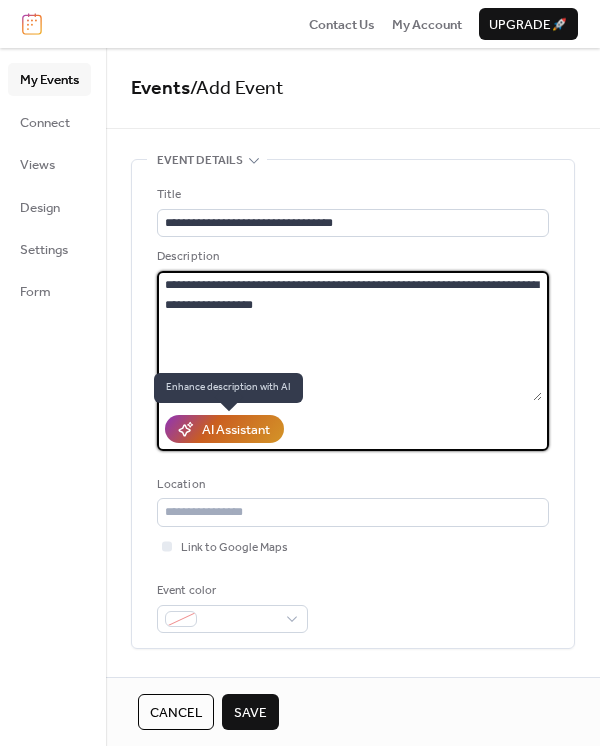 type on "**********" 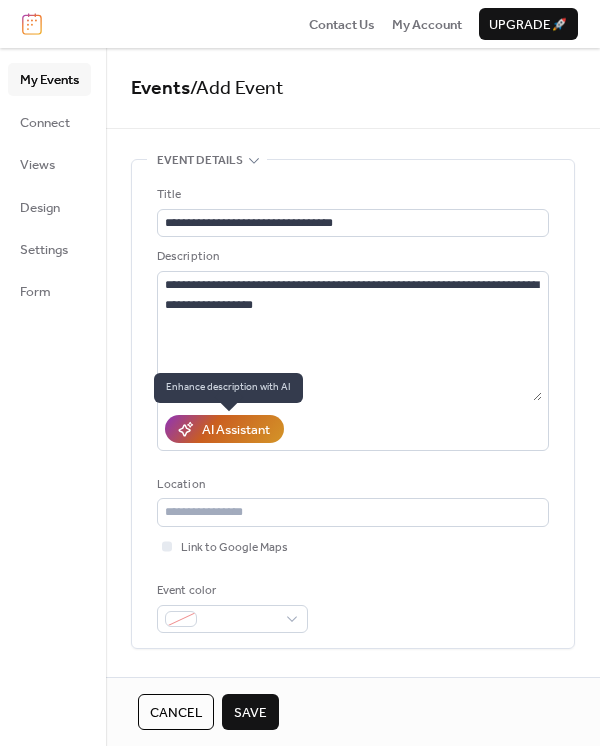 click on "AI Assistant" at bounding box center [236, 430] 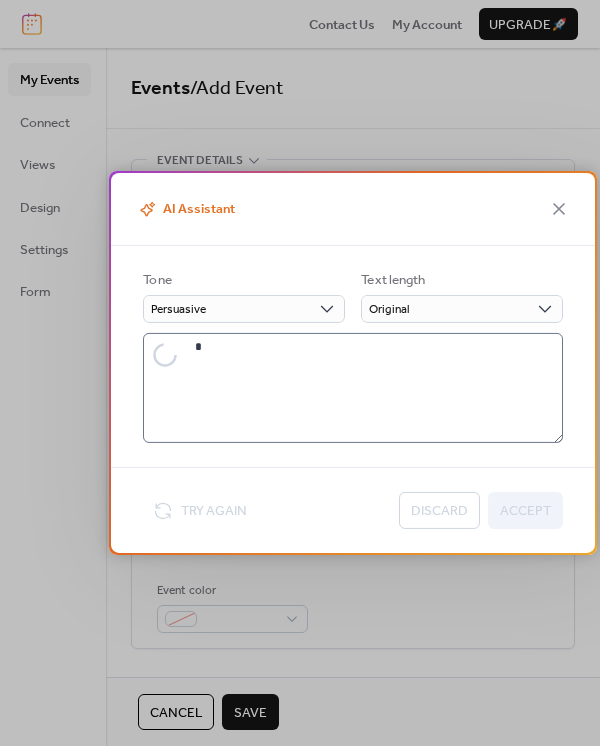 type on "**********" 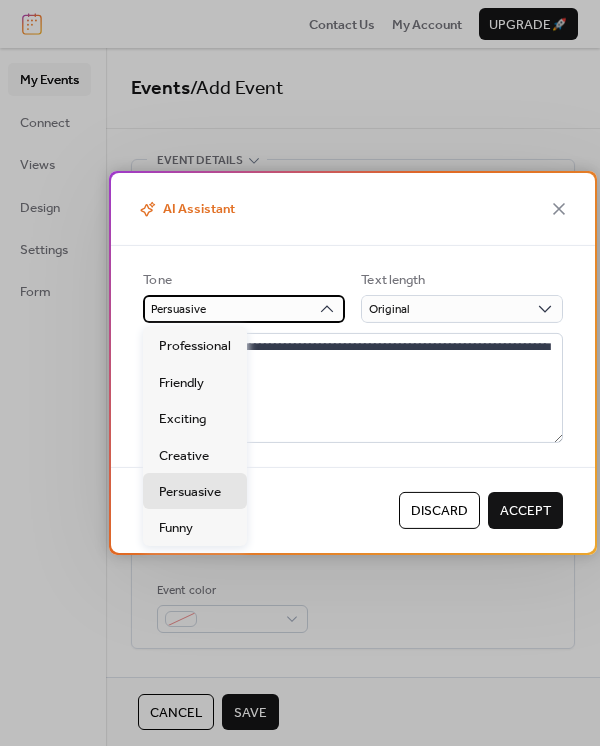 click on "Persuasive" at bounding box center [244, 309] 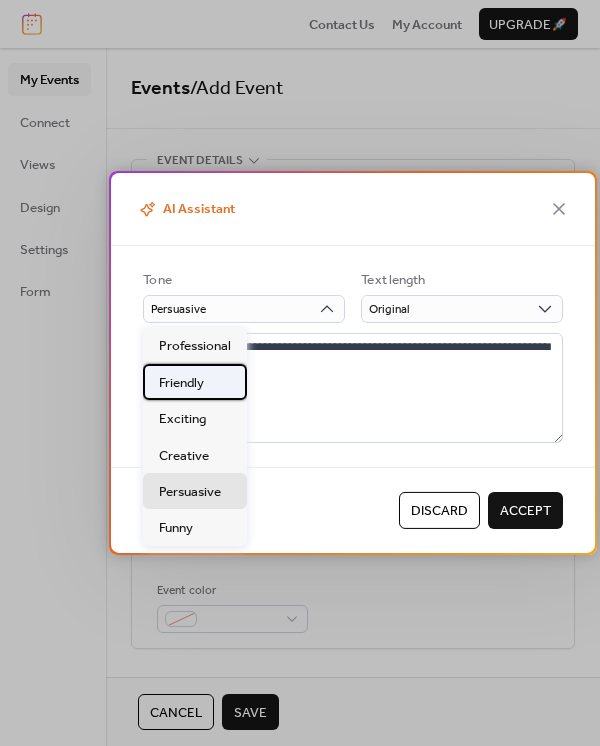 click on "Friendly" at bounding box center (181, 383) 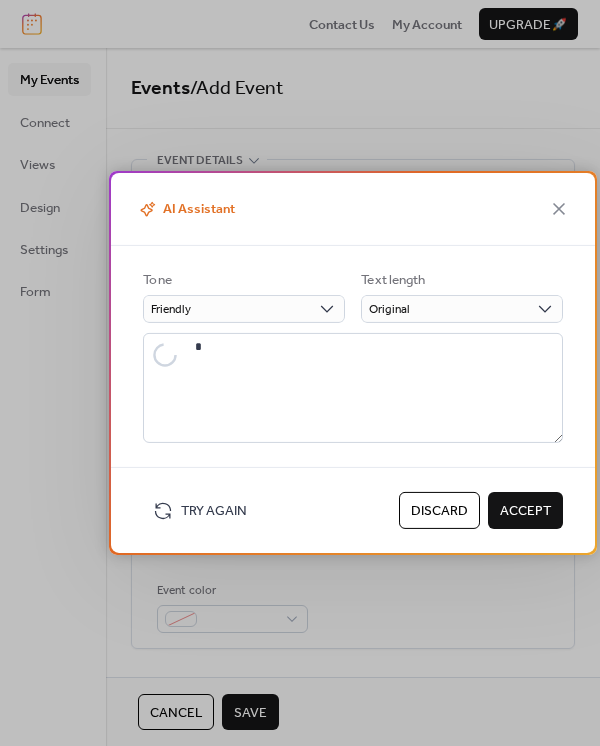 type on "**********" 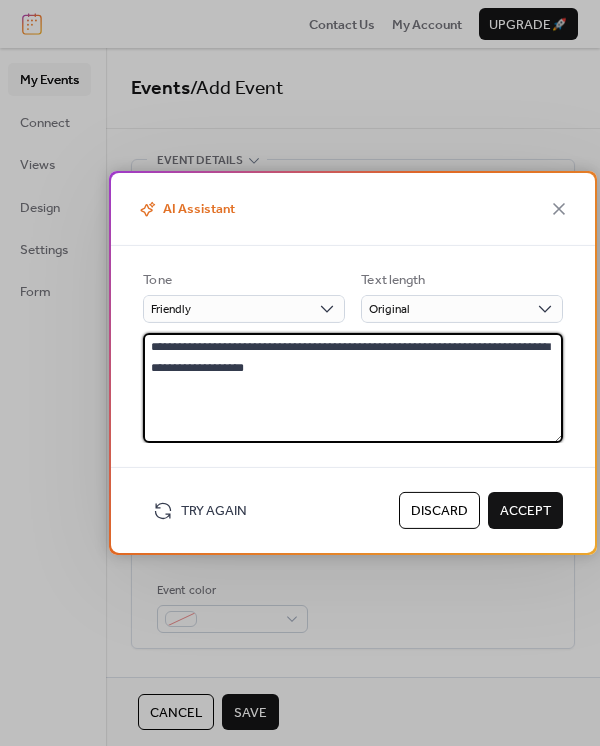 click on "**********" at bounding box center [353, 388] 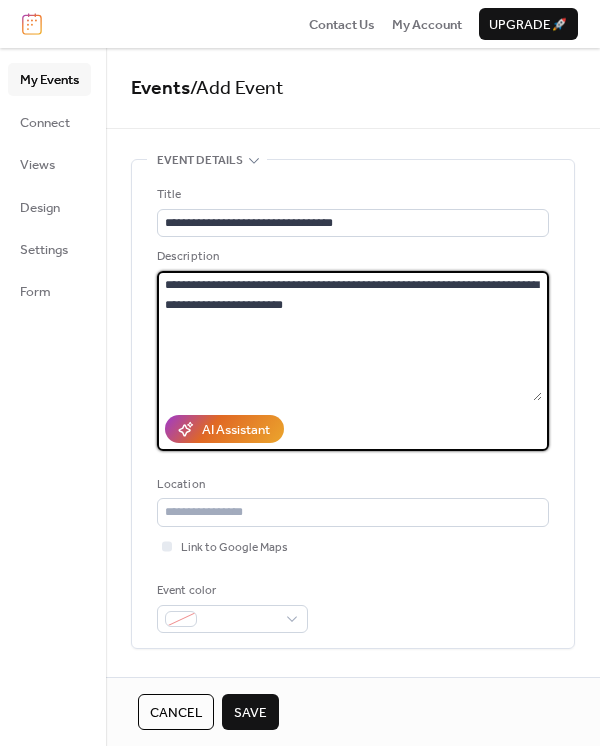 click on "**********" at bounding box center [349, 336] 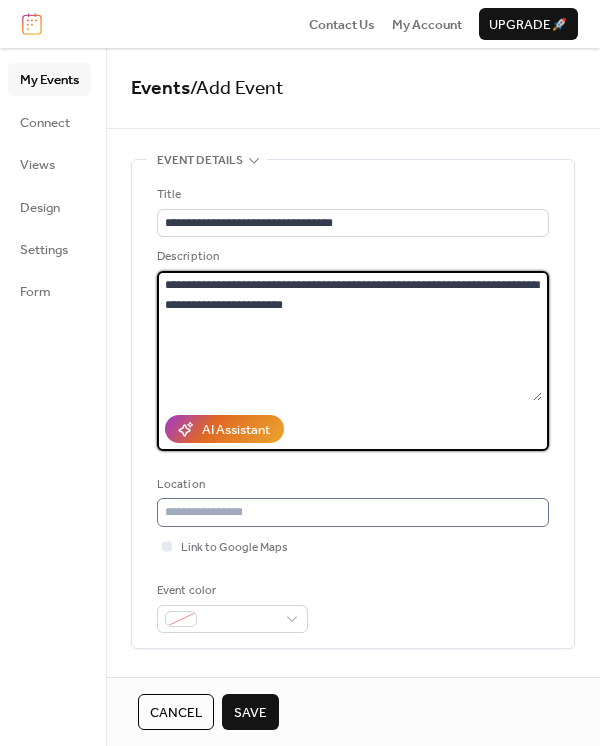 type on "**********" 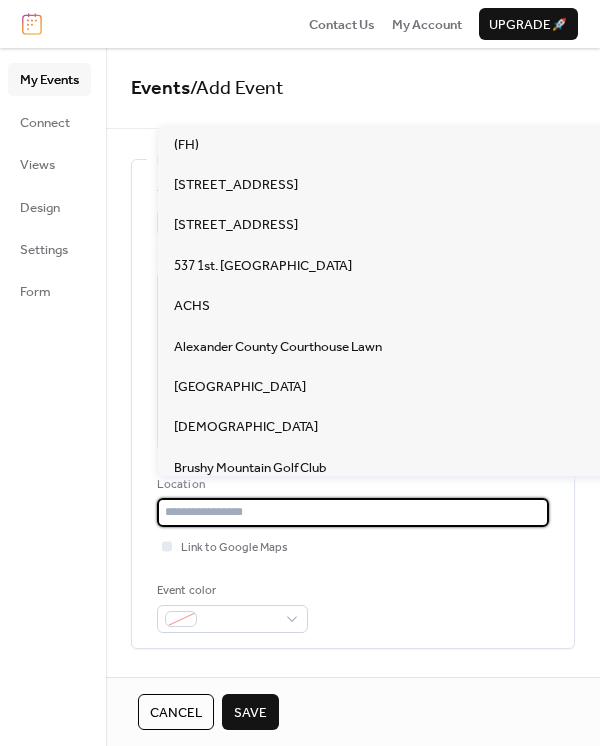 click at bounding box center [353, 512] 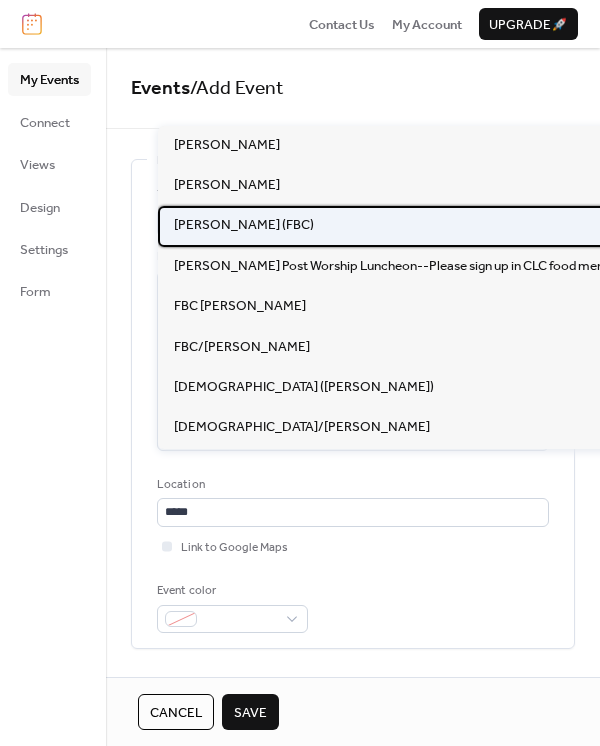 click on "[PERSON_NAME] (FBC)" at bounding box center [244, 225] 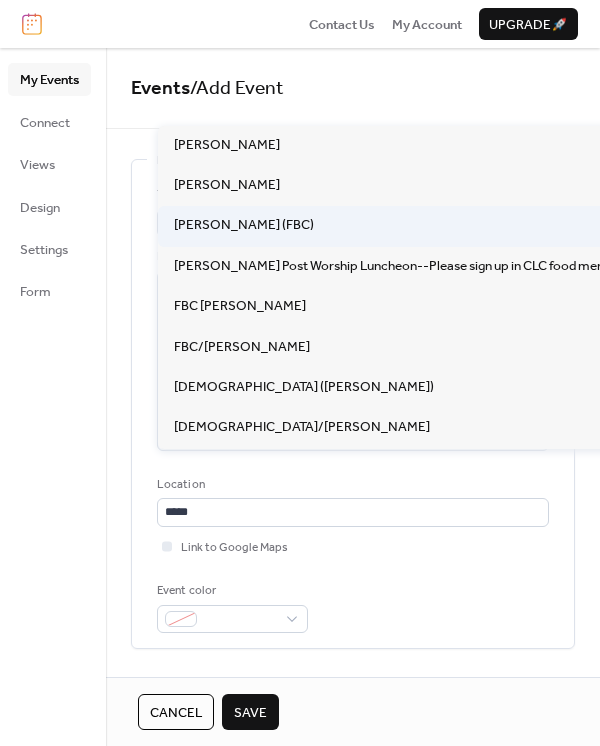 type on "**********" 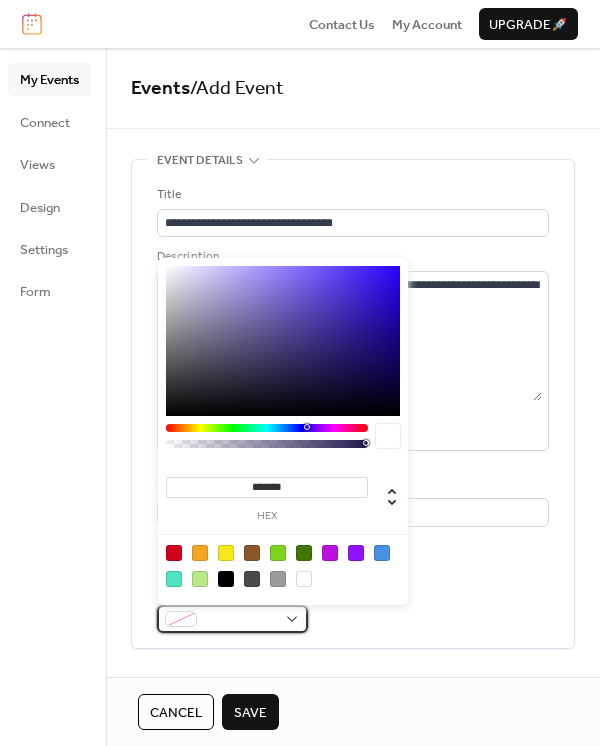 click at bounding box center [240, 620] 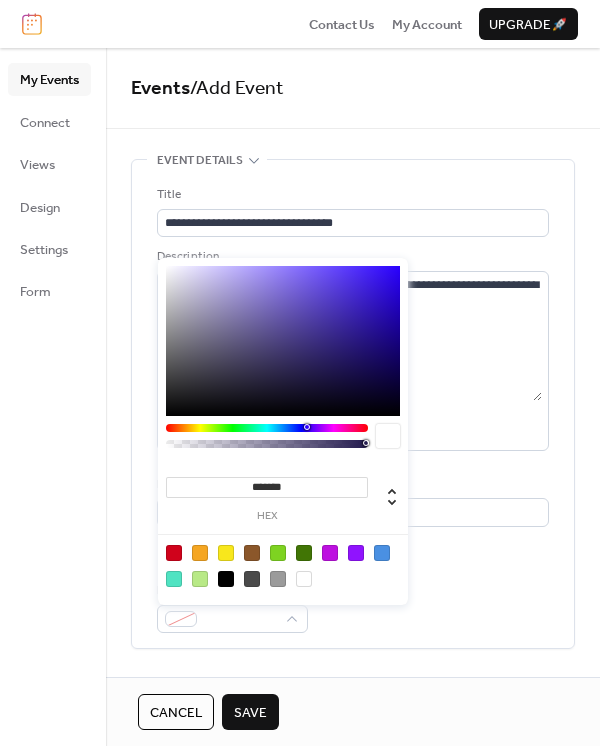 click at bounding box center [278, 579] 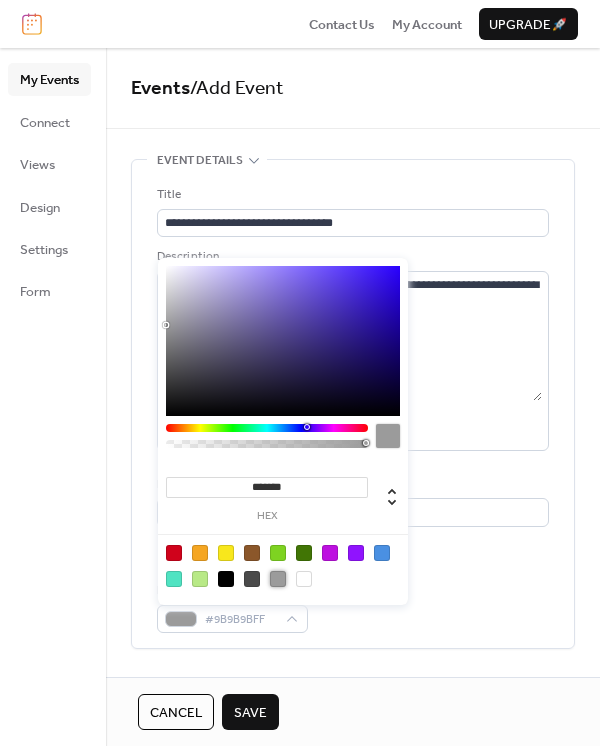 click on "**********" at bounding box center (353, 404) 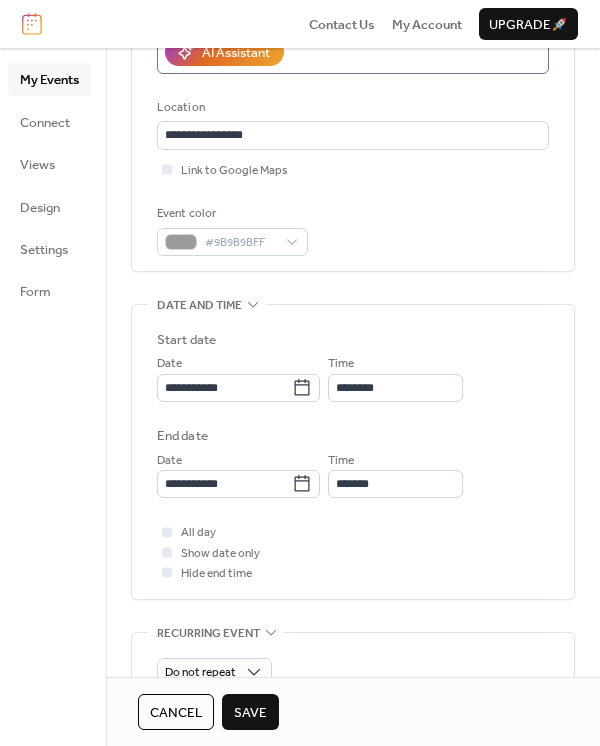 scroll, scrollTop: 400, scrollLeft: 0, axis: vertical 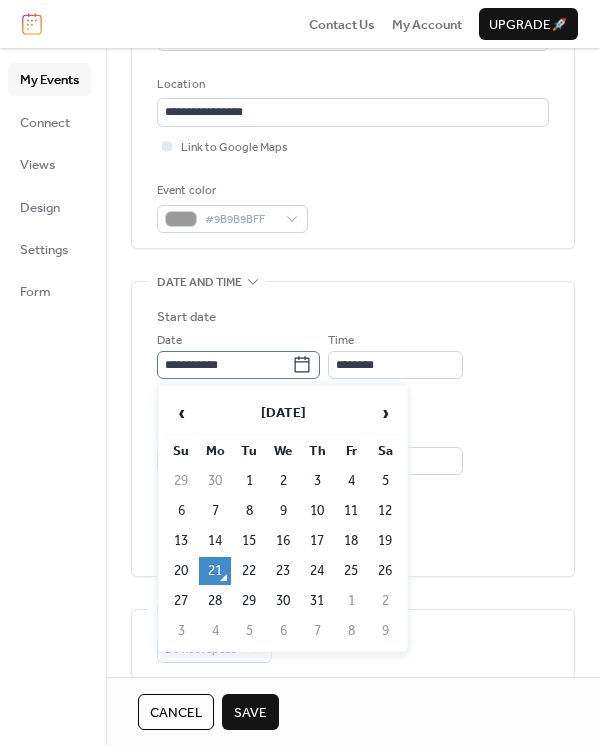 click 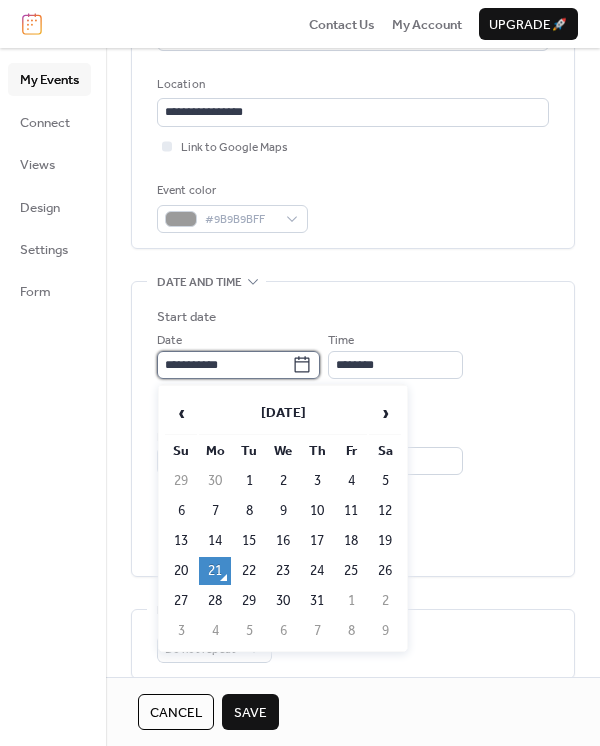 click on "**********" at bounding box center (224, 365) 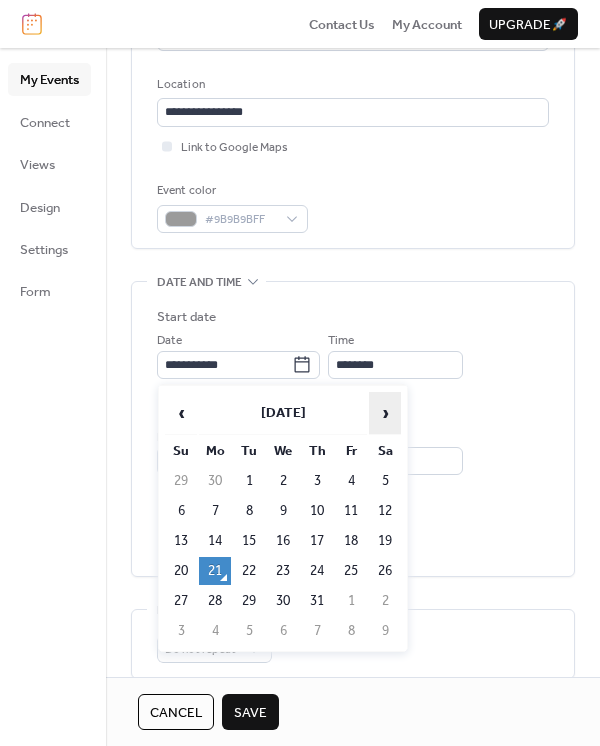 click on "›" at bounding box center [385, 413] 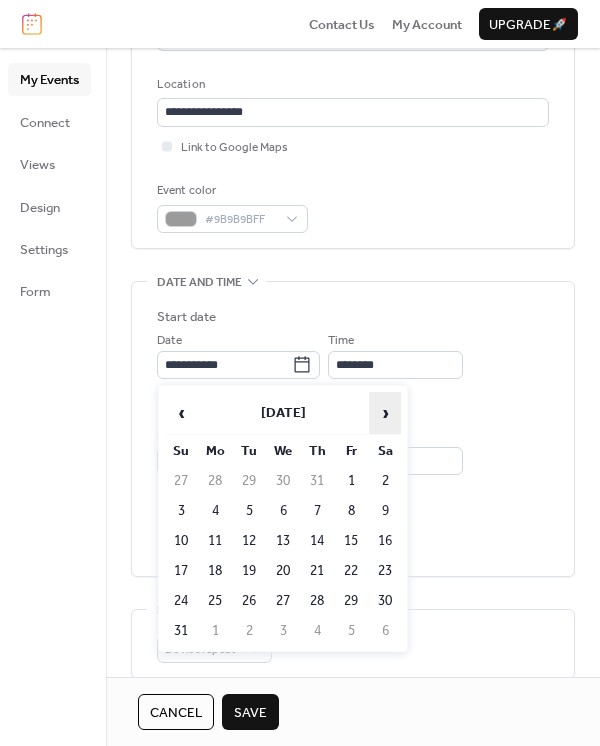 click on "›" at bounding box center (385, 413) 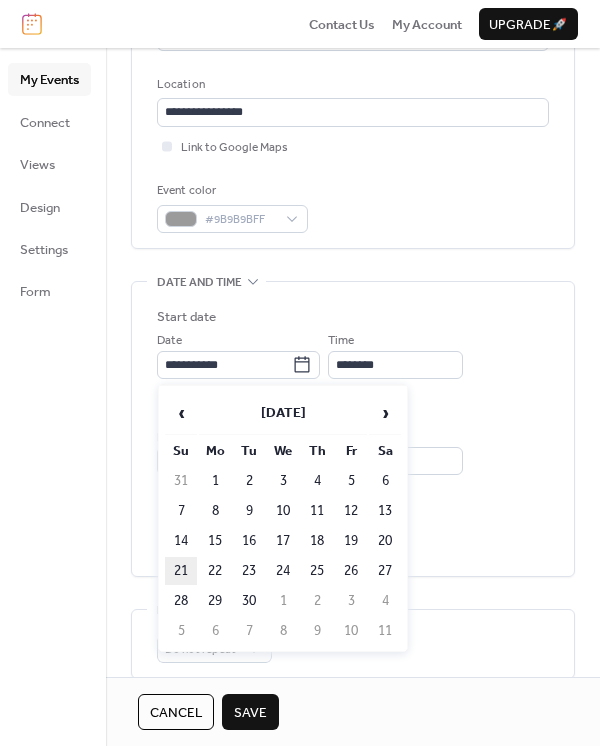 click on "21" at bounding box center [181, 571] 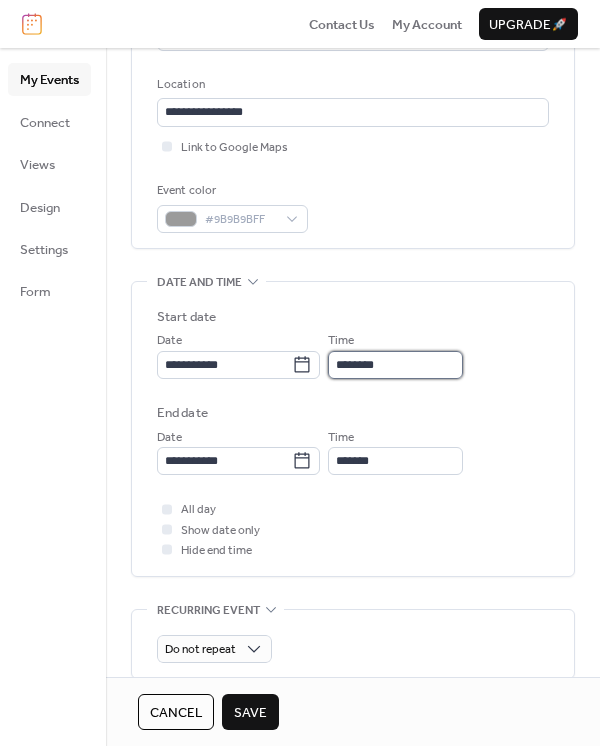 click on "********" at bounding box center (395, 365) 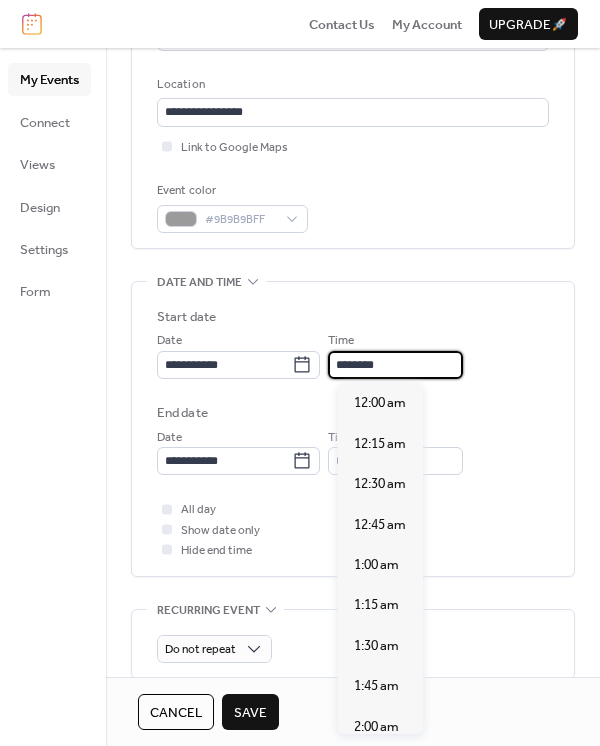 scroll, scrollTop: 1874, scrollLeft: 0, axis: vertical 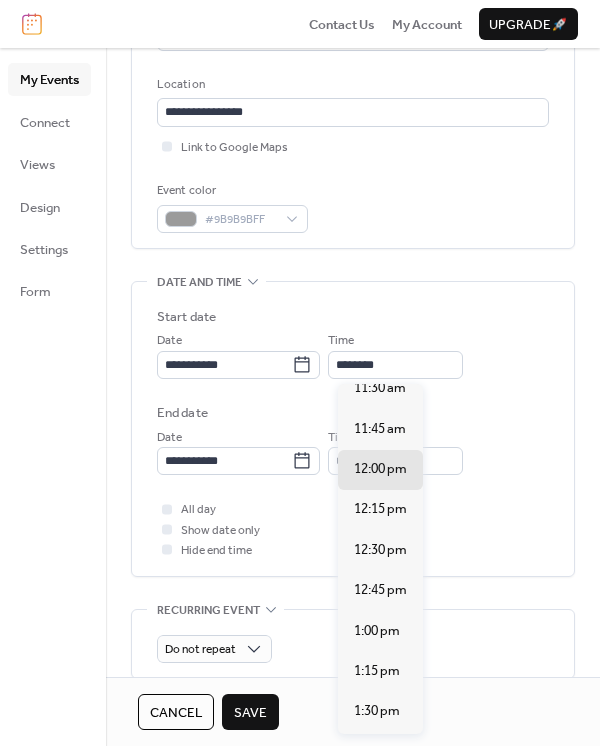 click on "2:00 pm" at bounding box center (377, 792) 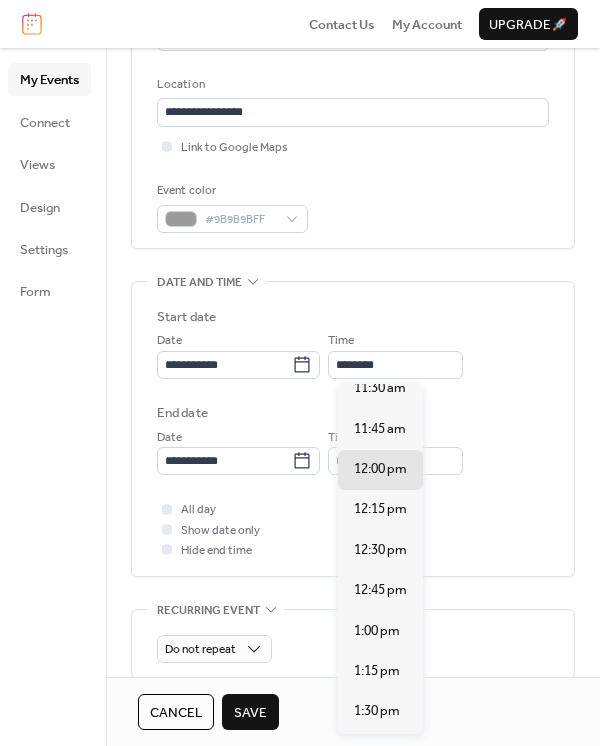 type on "*******" 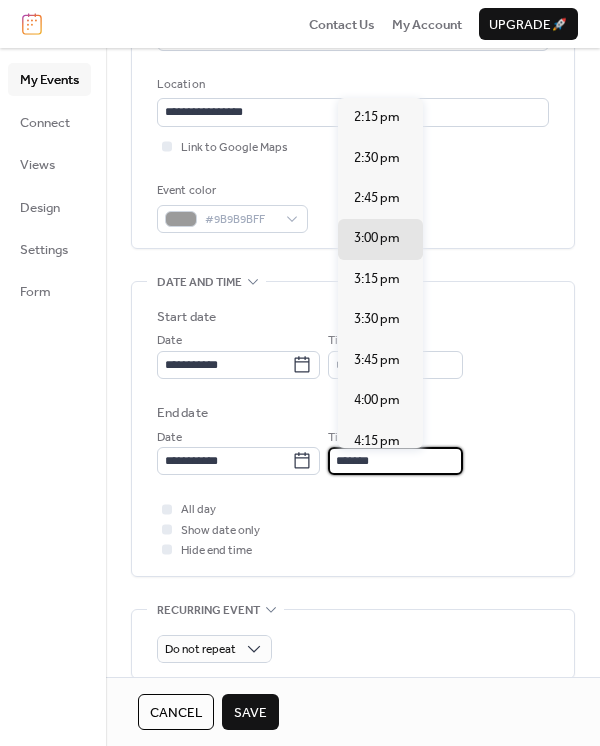 click on "*******" at bounding box center (395, 461) 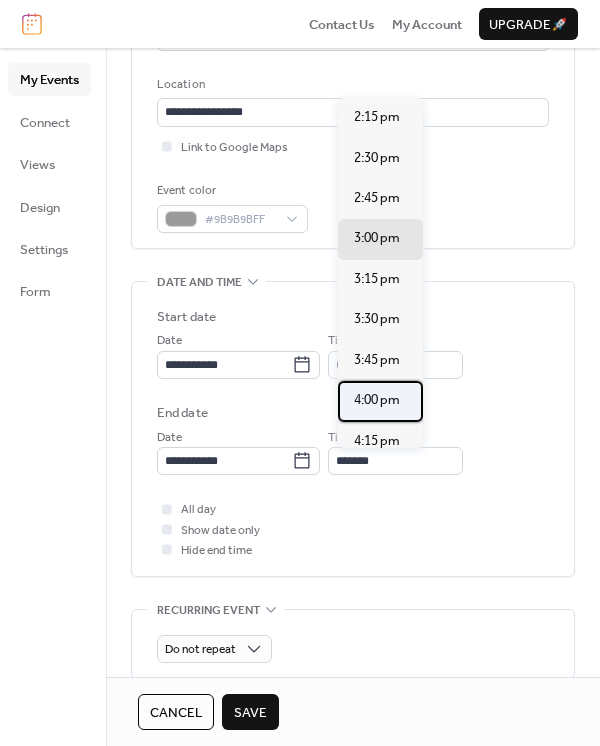 click on "4:00 pm" at bounding box center [380, 401] 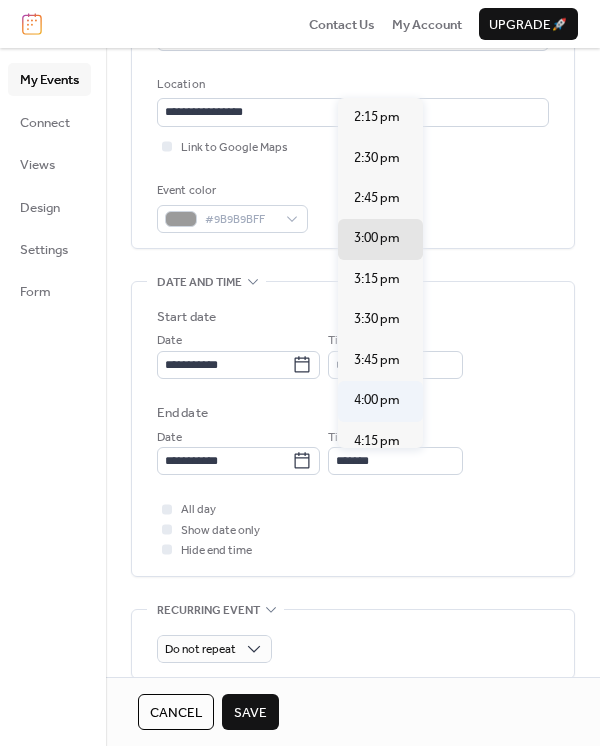 type on "*******" 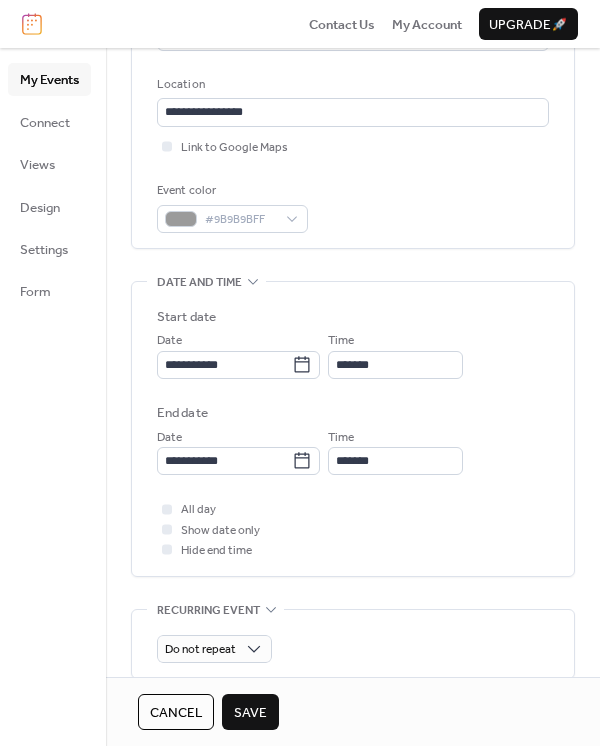 click on "Save" at bounding box center [250, 713] 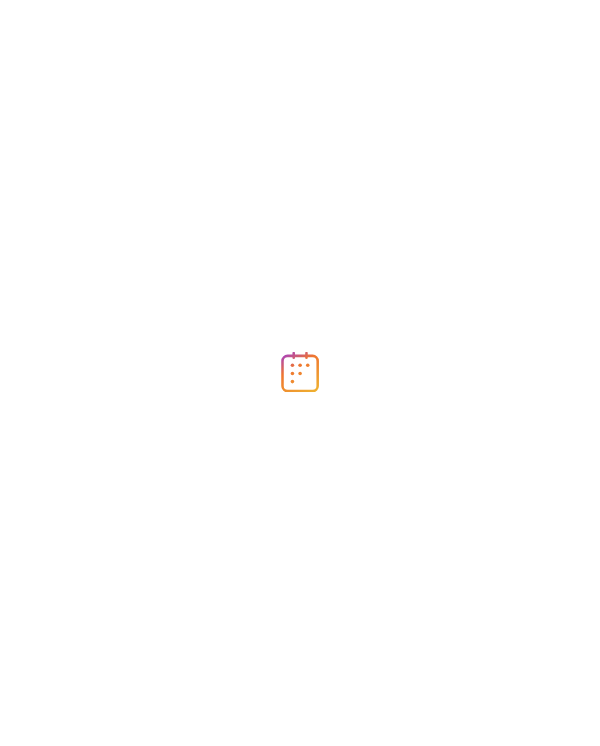 scroll, scrollTop: 0, scrollLeft: 0, axis: both 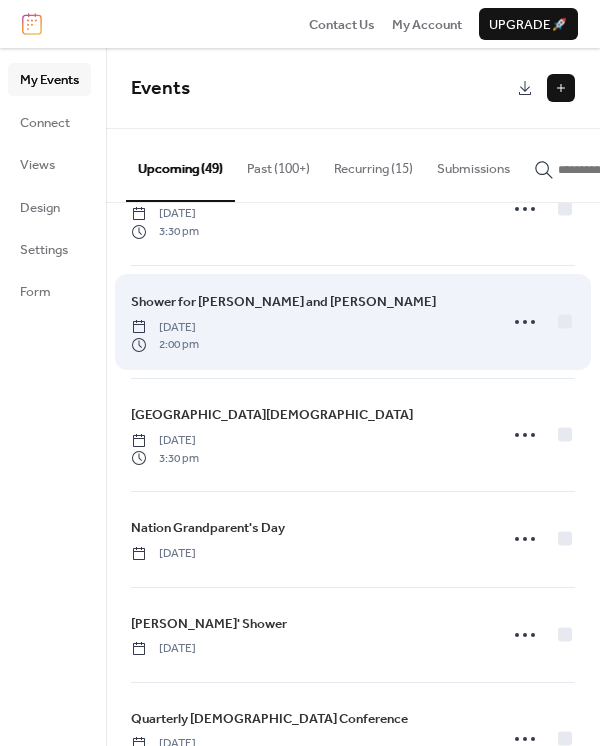 click on "Shower for Jaycie Knight and Logan Sunday, September 21, 2025 2:00 pm" at bounding box center [308, 322] 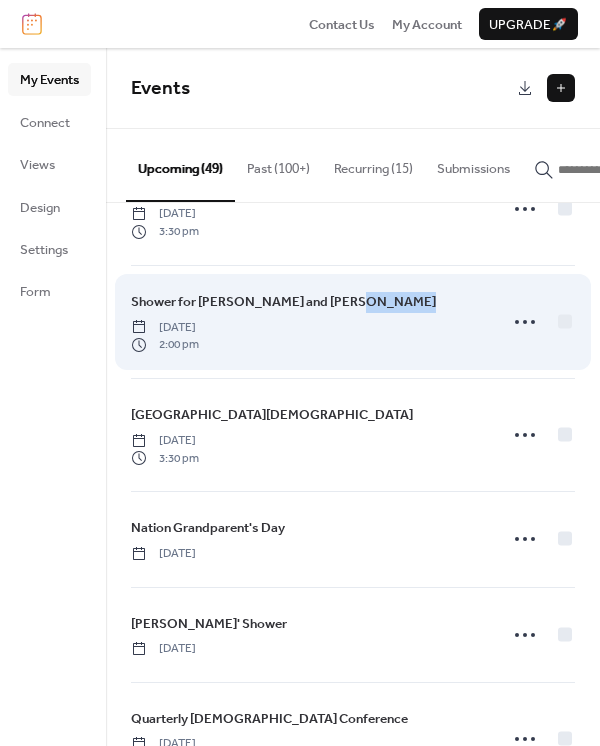 click on "Shower for Jaycie Knight and Logan Sunday, September 21, 2025 2:00 pm" at bounding box center (308, 322) 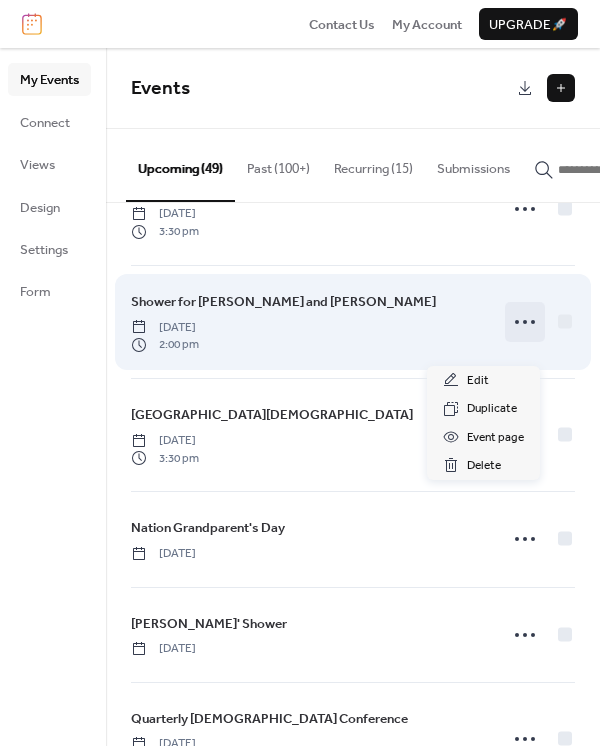 click 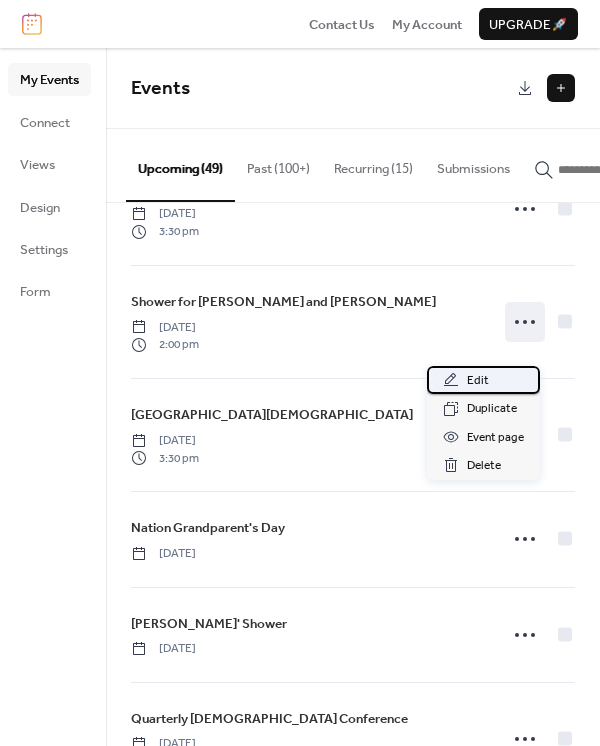 click on "Edit" at bounding box center [478, 381] 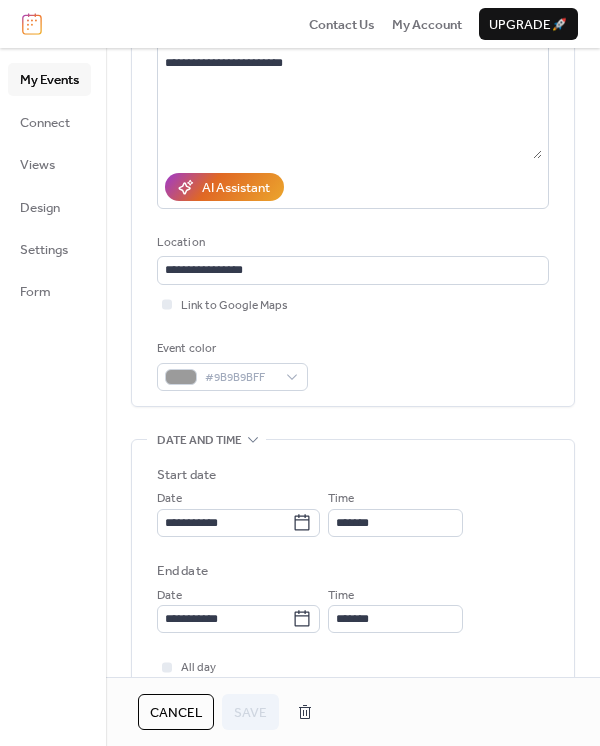 scroll, scrollTop: 266, scrollLeft: 0, axis: vertical 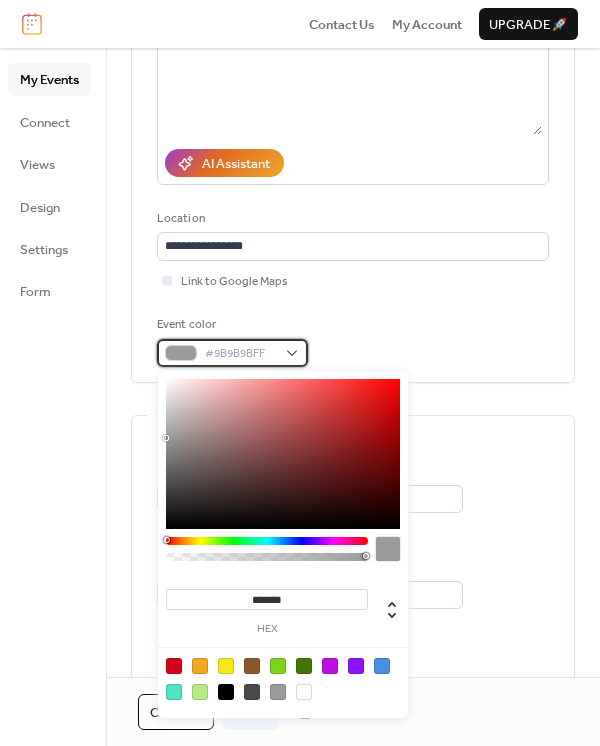 click on "#9B9B9BFF" at bounding box center (232, 353) 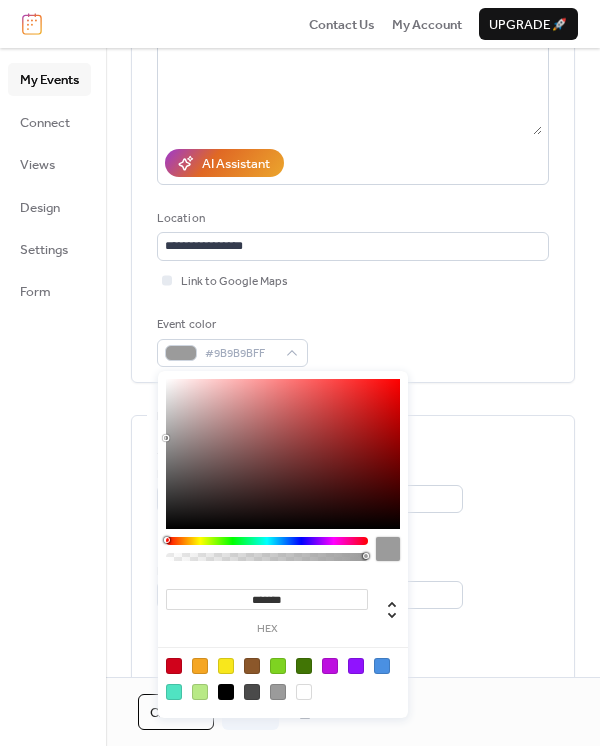 click at bounding box center (226, 692) 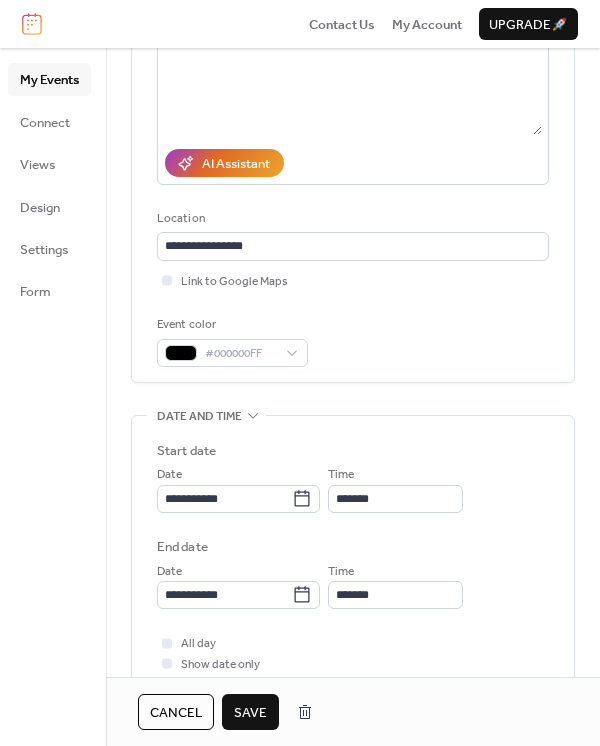 click on "Event color #000000FF" at bounding box center (353, 341) 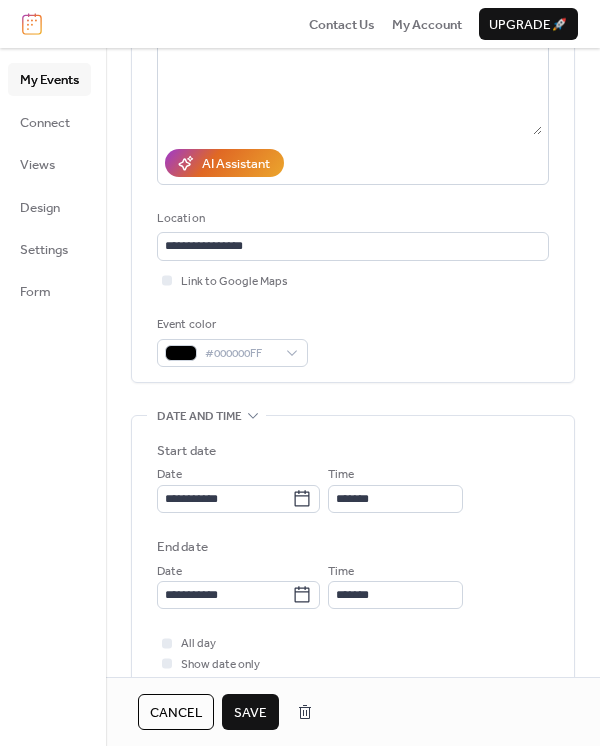click on "Save" at bounding box center (250, 713) 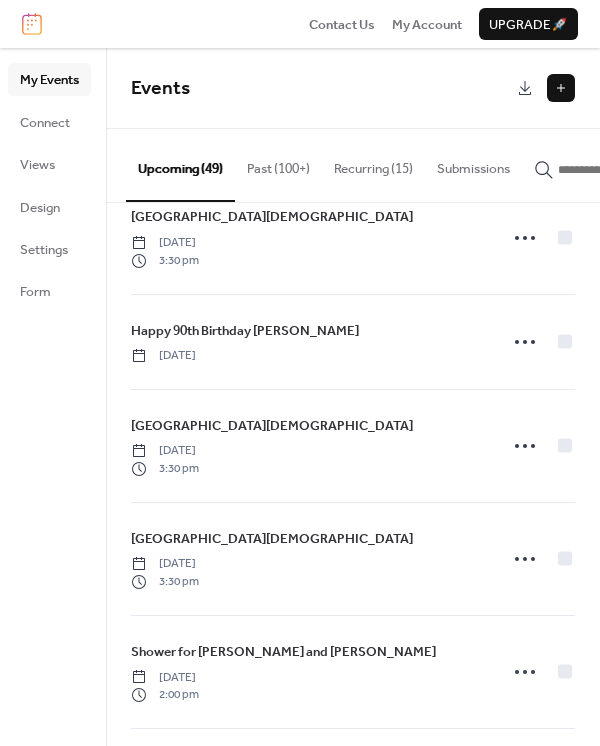 scroll, scrollTop: 1333, scrollLeft: 0, axis: vertical 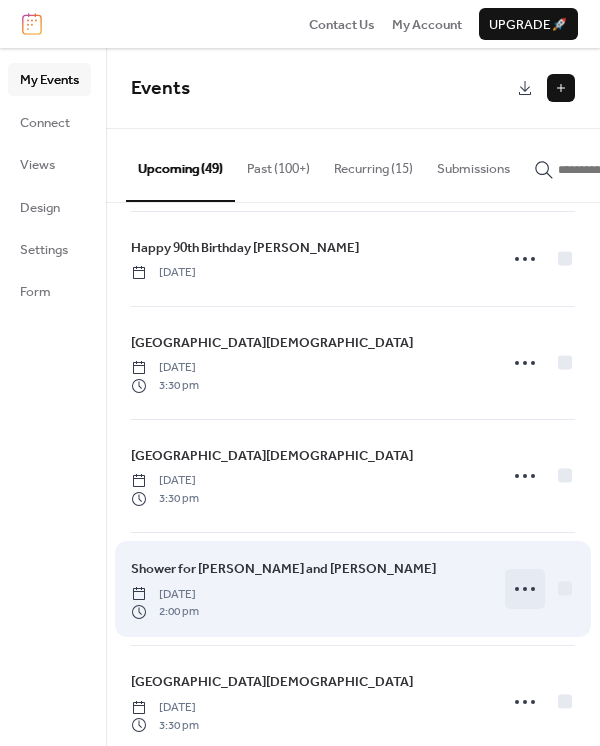 click 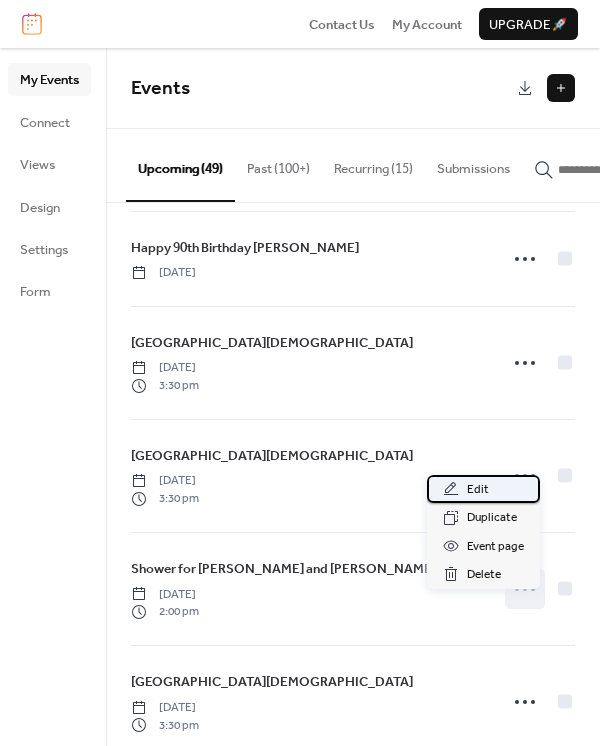 click on "Edit" at bounding box center (483, 489) 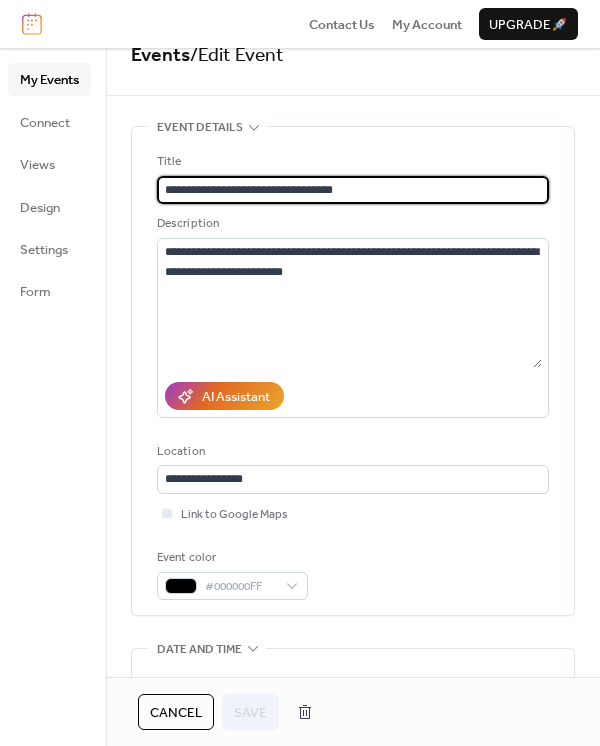 scroll, scrollTop: 0, scrollLeft: 0, axis: both 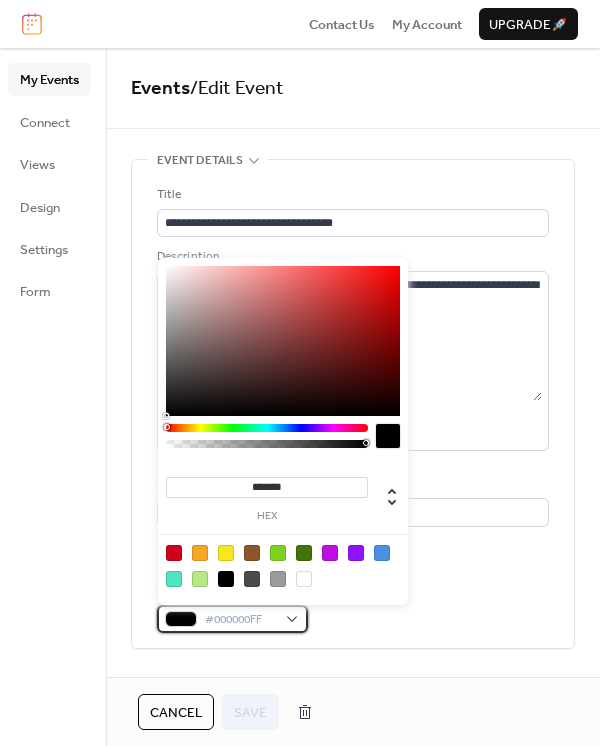 click on "#000000FF" at bounding box center [232, 619] 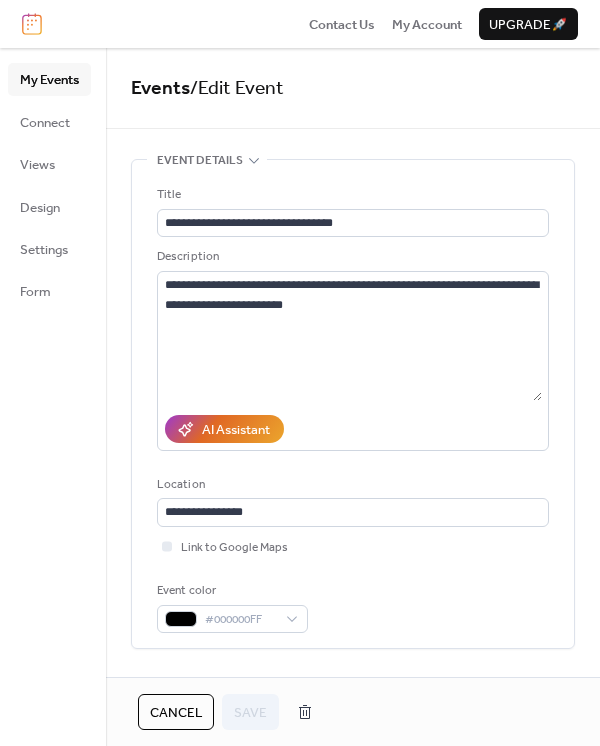 click on "Event color #000000FF" at bounding box center [353, 607] 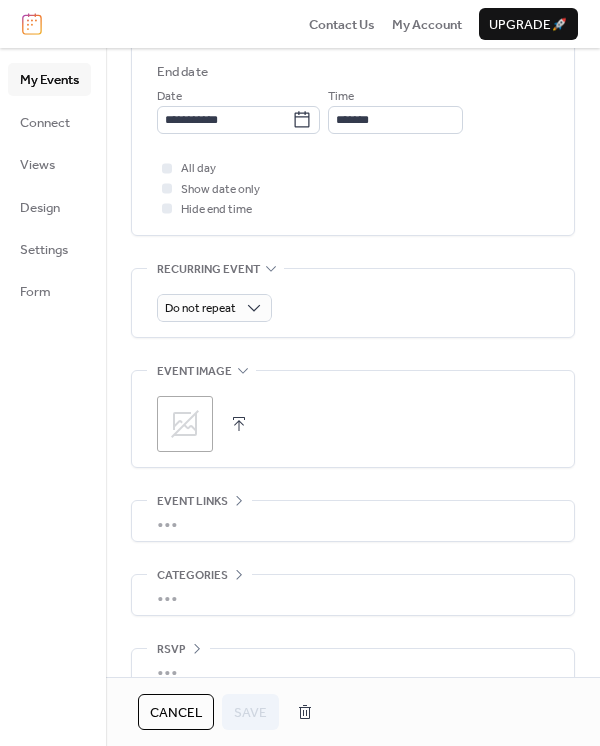 scroll, scrollTop: 780, scrollLeft: 0, axis: vertical 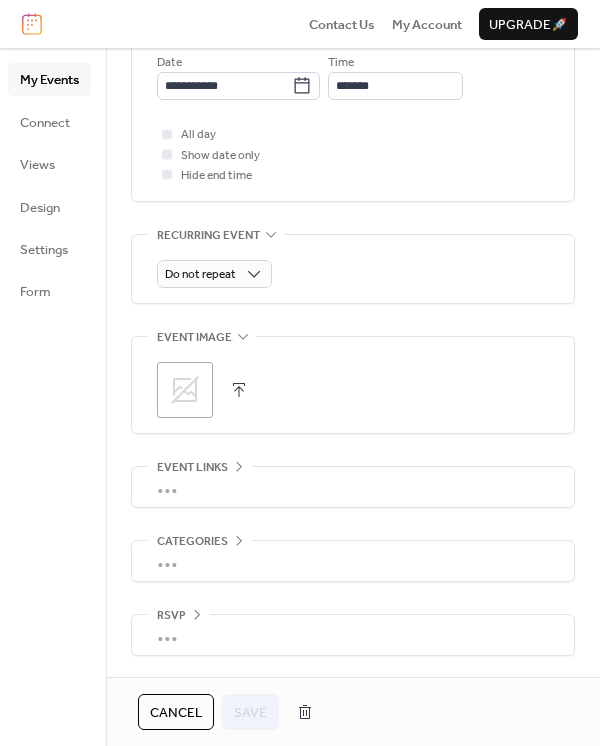 click at bounding box center (239, 390) 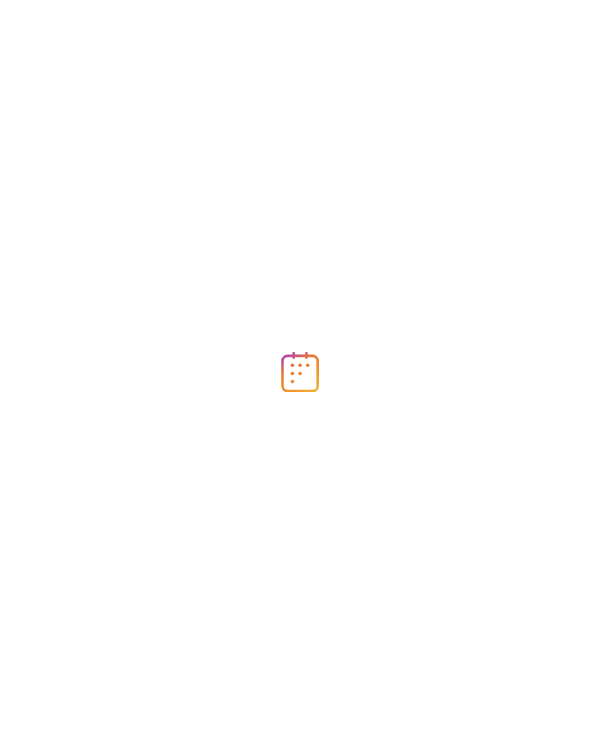 scroll, scrollTop: 0, scrollLeft: 0, axis: both 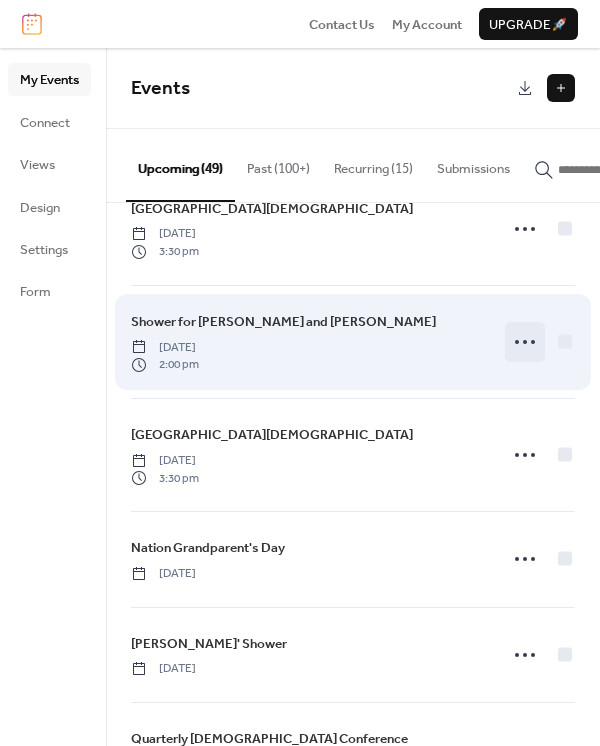 click 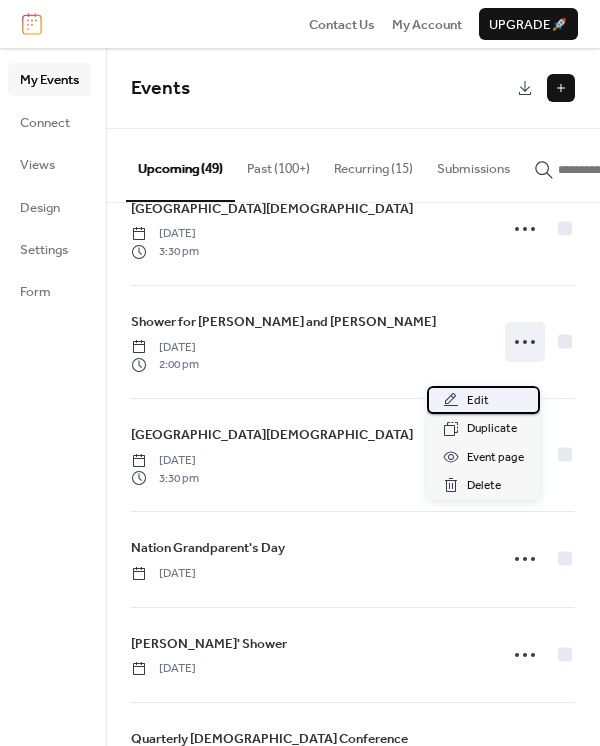 click on "Edit" at bounding box center [478, 401] 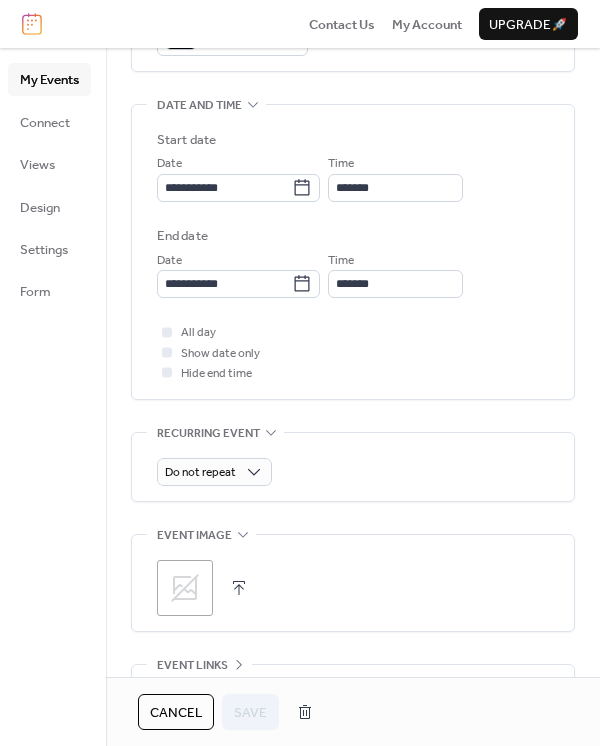 scroll, scrollTop: 513, scrollLeft: 0, axis: vertical 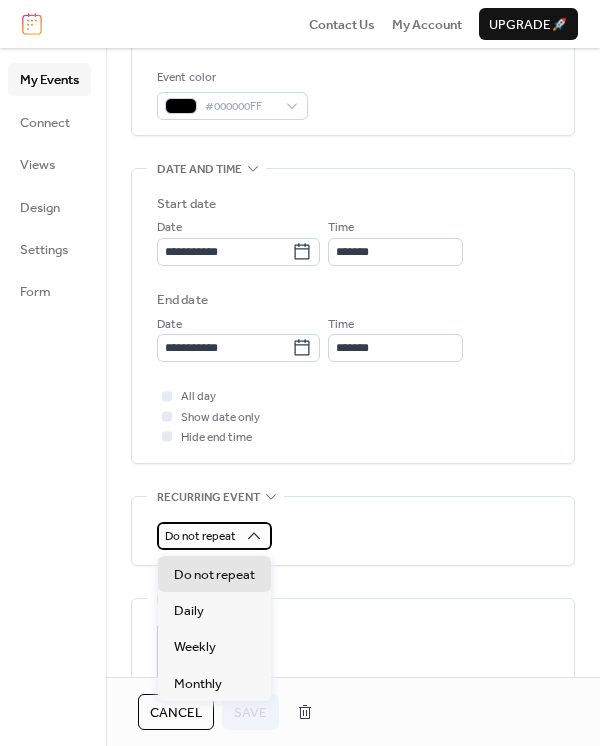 click 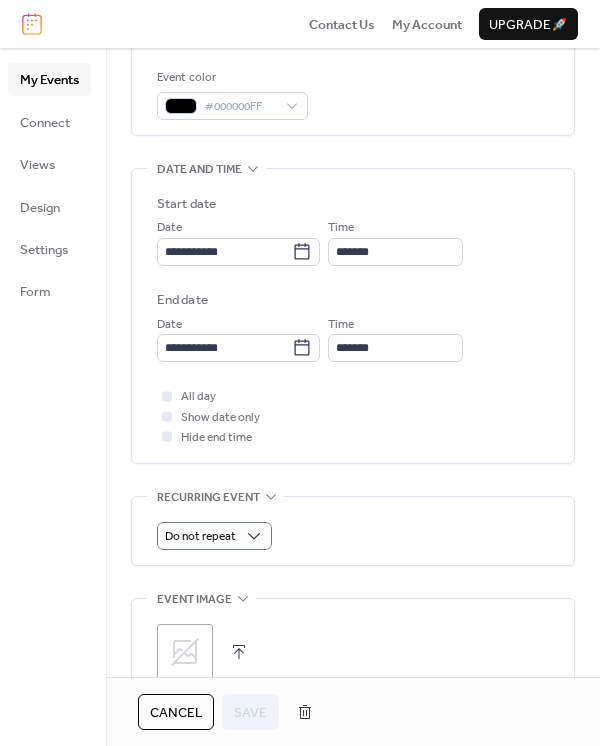 click on "Do not repeat" at bounding box center [353, 536] 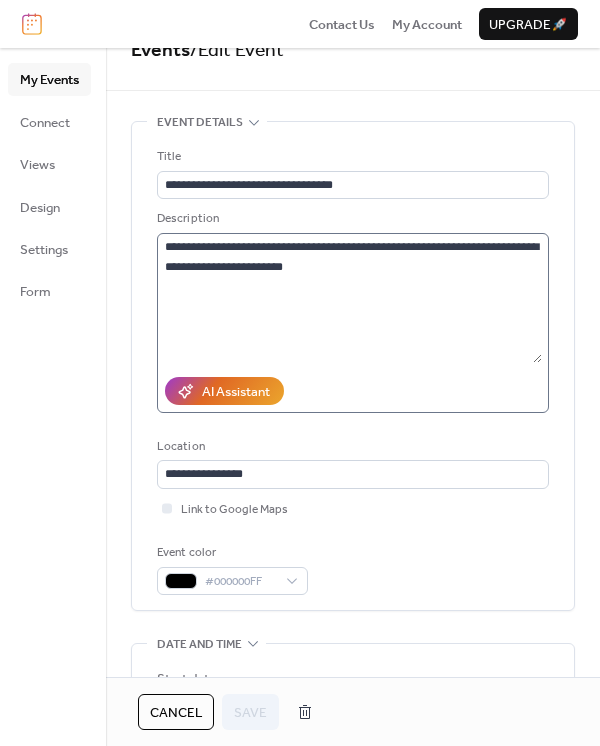 scroll, scrollTop: 0, scrollLeft: 0, axis: both 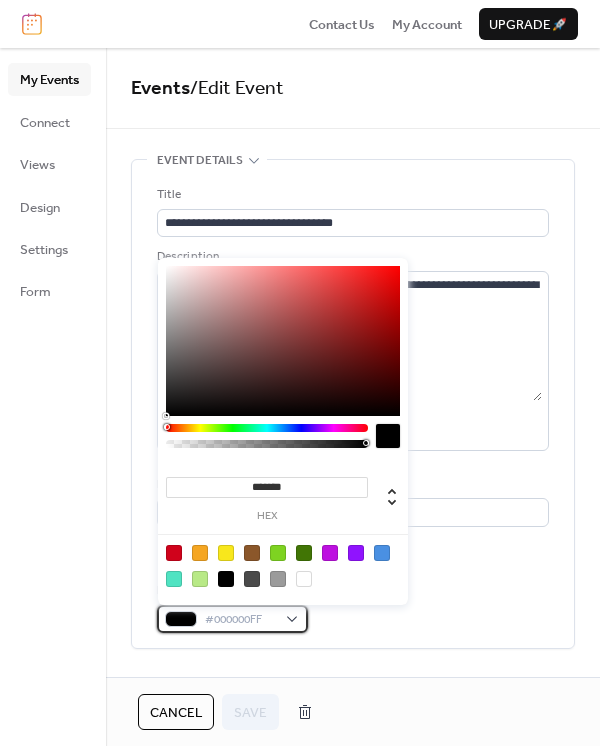 click on "#000000FF" at bounding box center (232, 619) 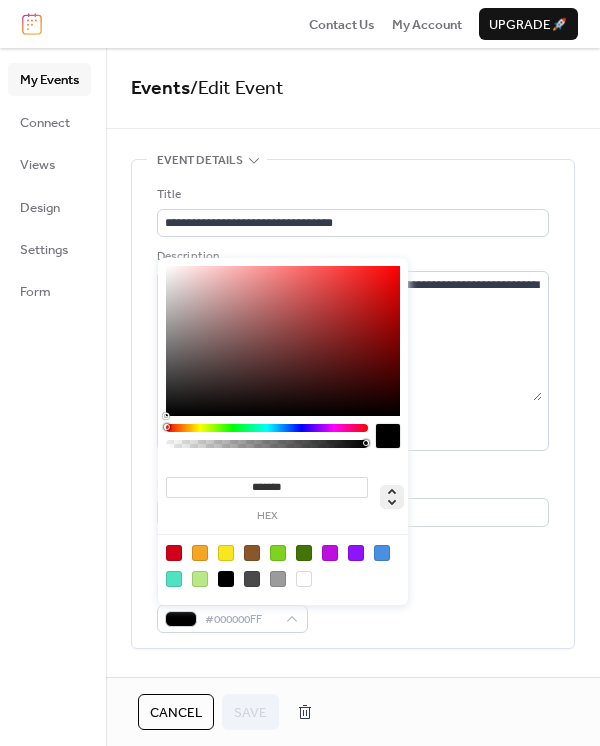 click 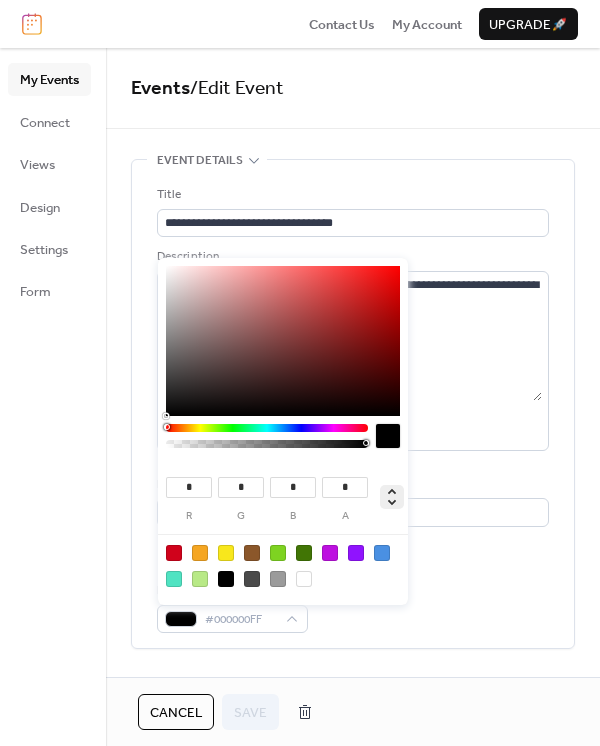 click 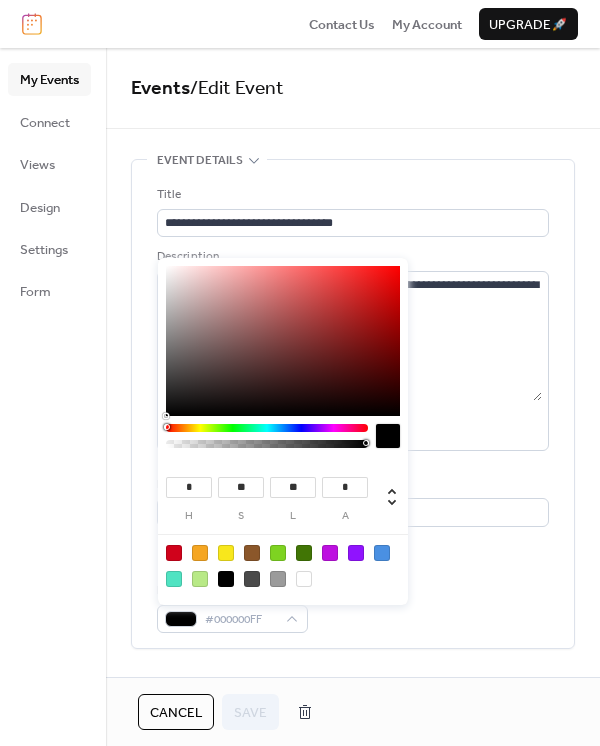 click on "**********" at bounding box center [353, 409] 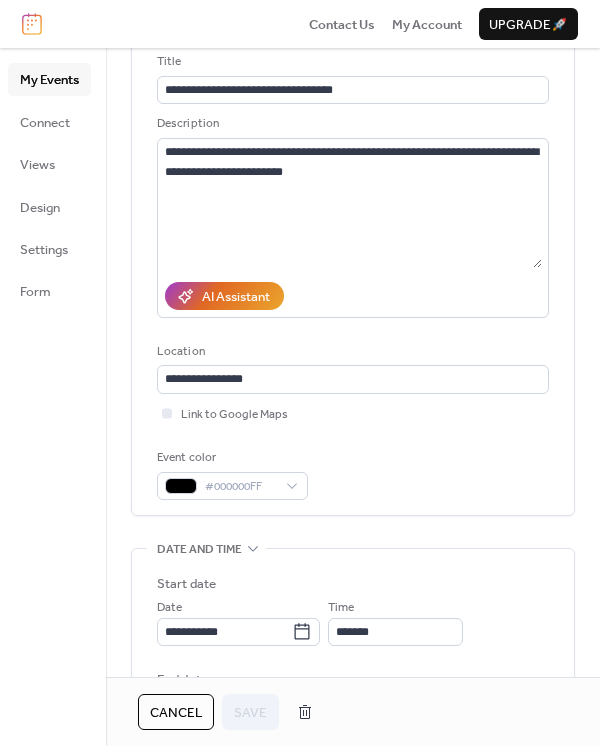 scroll, scrollTop: 266, scrollLeft: 0, axis: vertical 